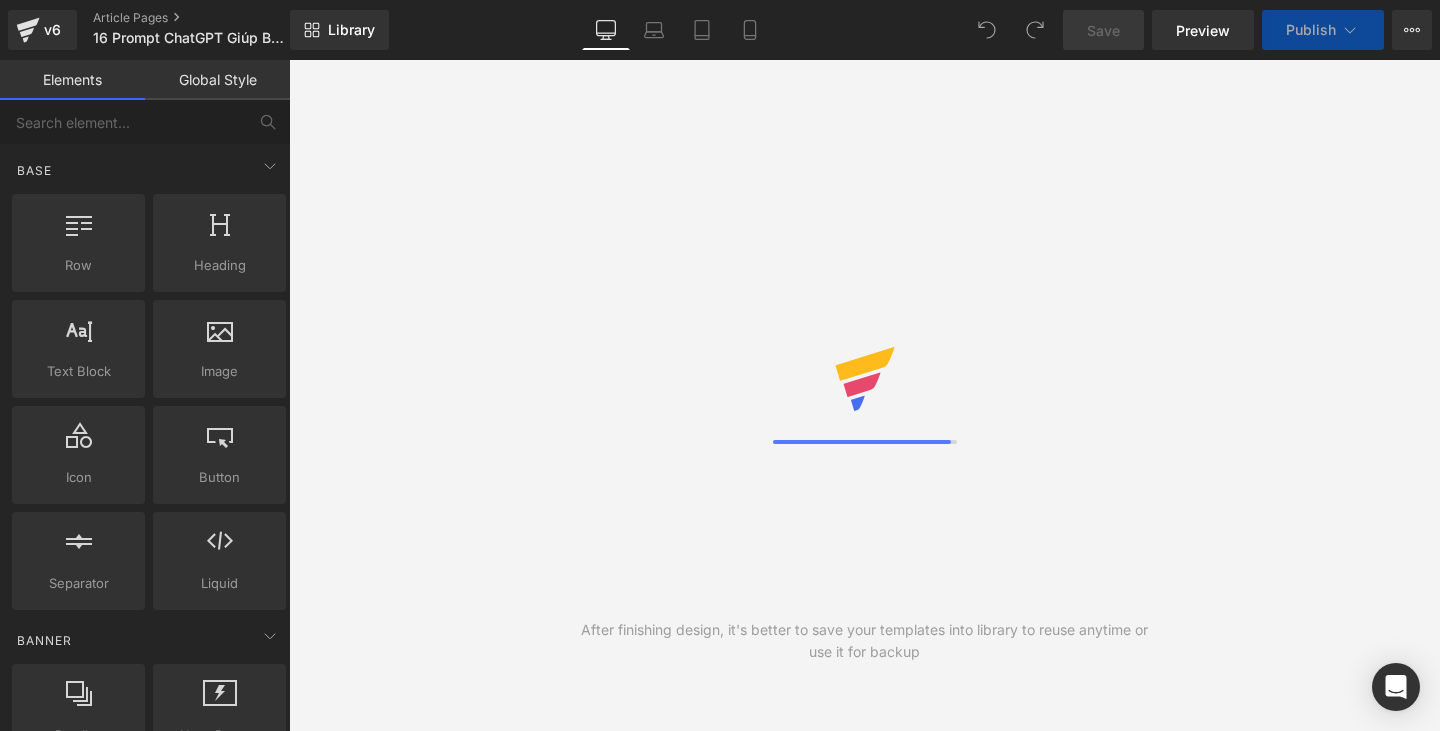 scroll, scrollTop: 0, scrollLeft: 0, axis: both 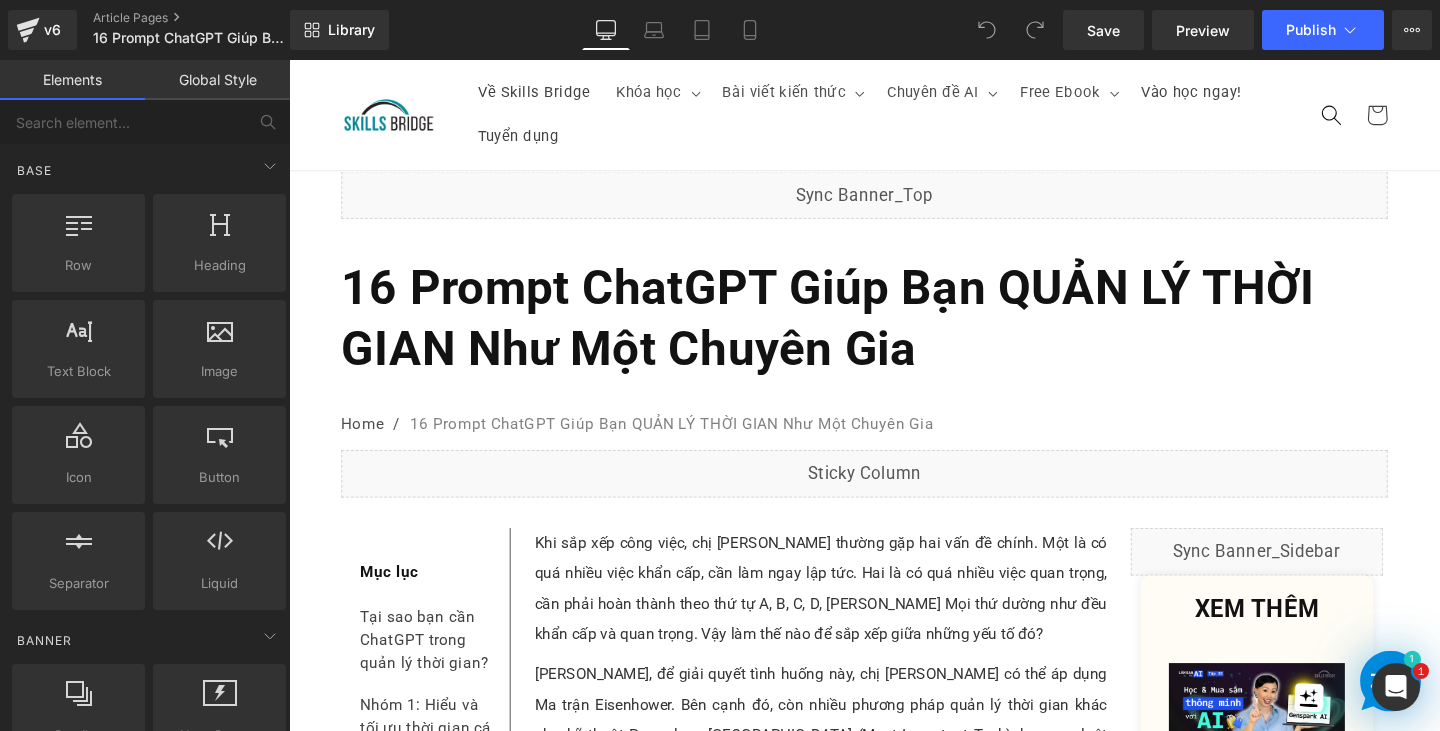 click on "Library Desktop Desktop Laptop Tablet Mobile Save Preview Publish Scheduled View Live Page View with current Template Save Template to Library Schedule Publish Publish Settings Shortcuts  Your page can’t be published   You've reached the maximum number of published pages on your plan  (165/999999).  You need to upgrade your plan or unpublish all your pages to get 1 publish slot.   Unpublish pages   Upgrade plan" at bounding box center [865, 30] 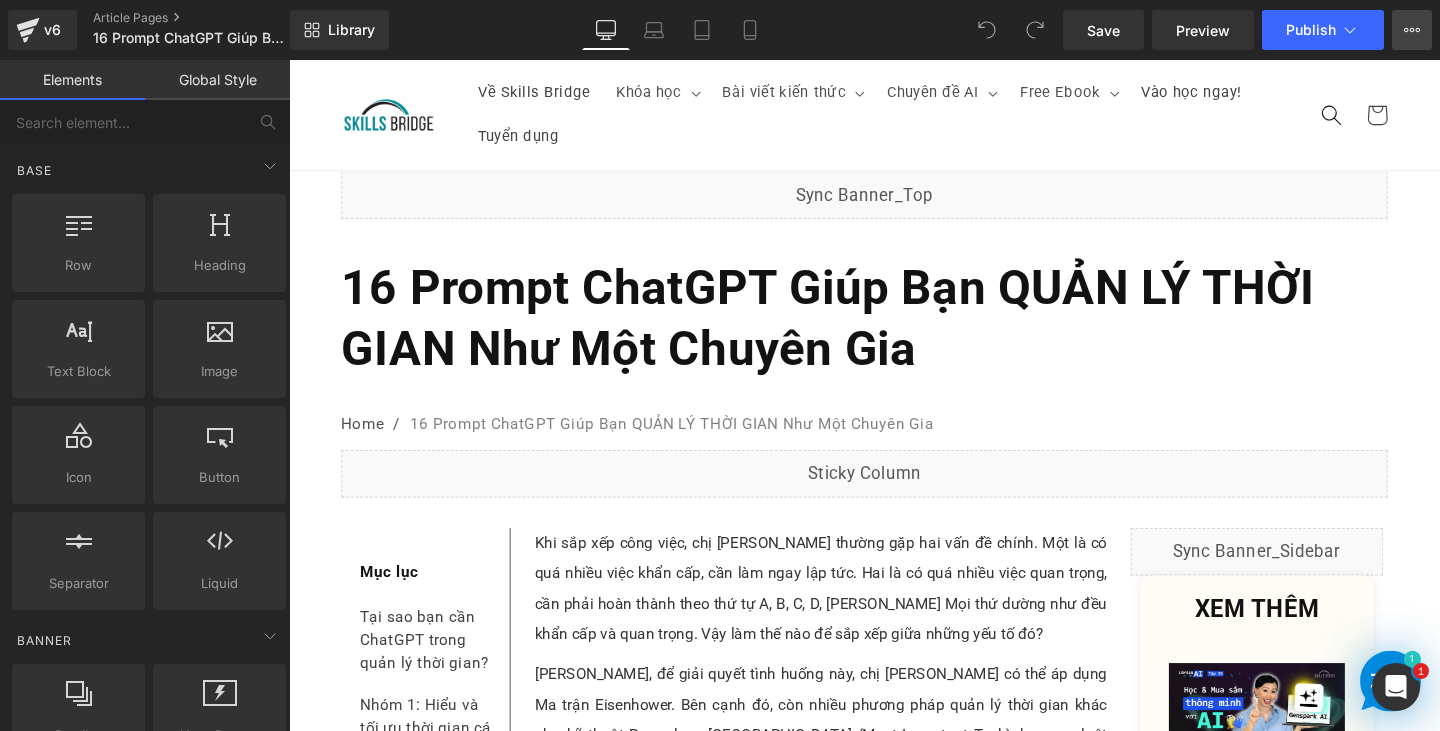click 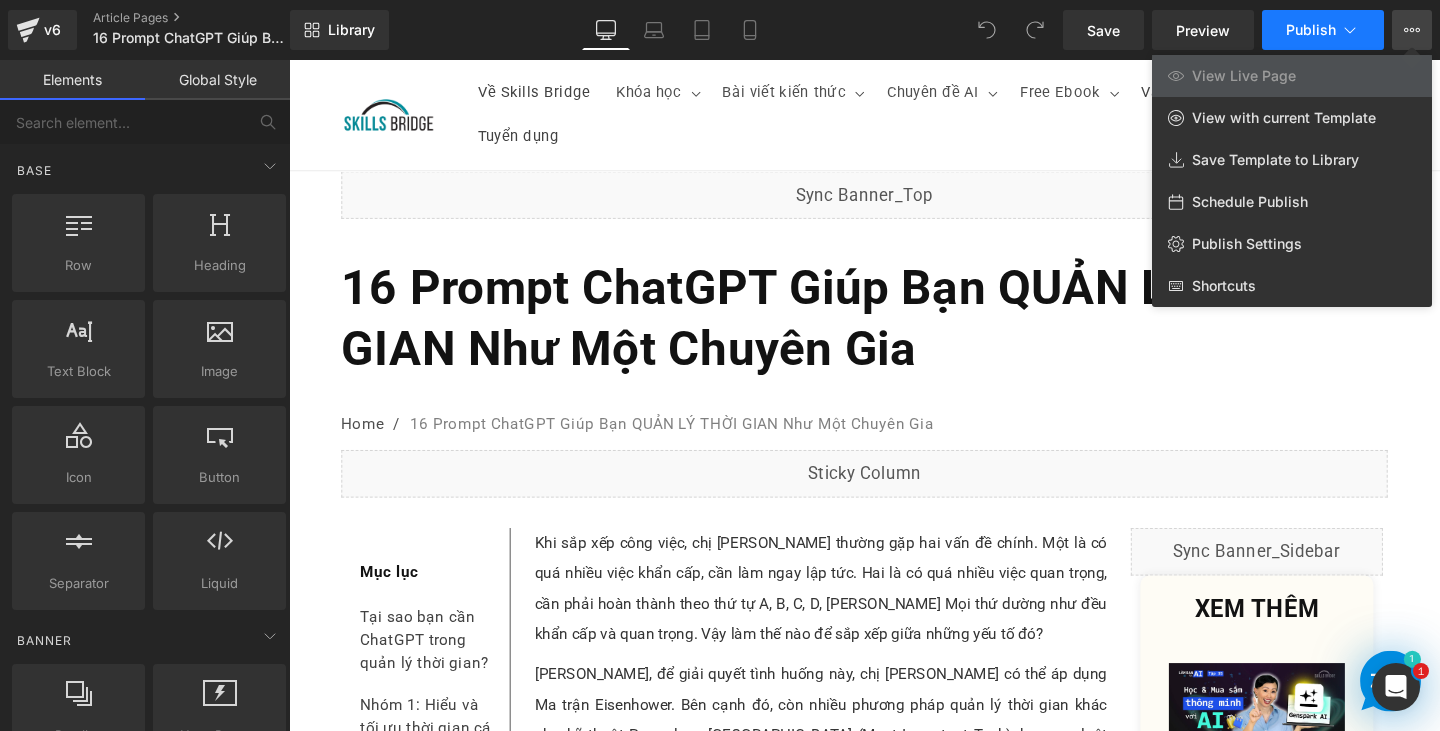 click on "Publish" at bounding box center [1311, 30] 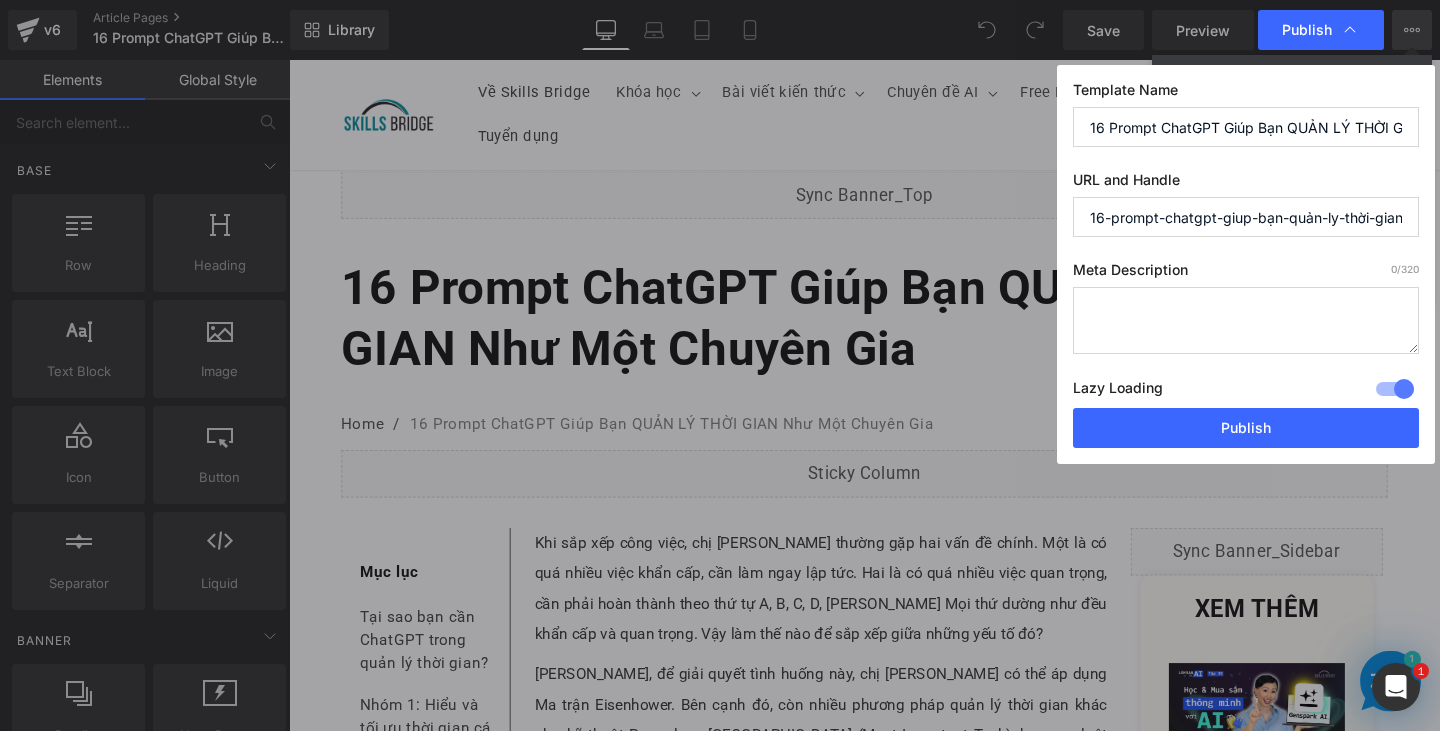 click on "16-prompt-chatgpt-giup-bạn-quản-ly-thời-gian-như-một-chuyen-gia" at bounding box center [1246, 217] 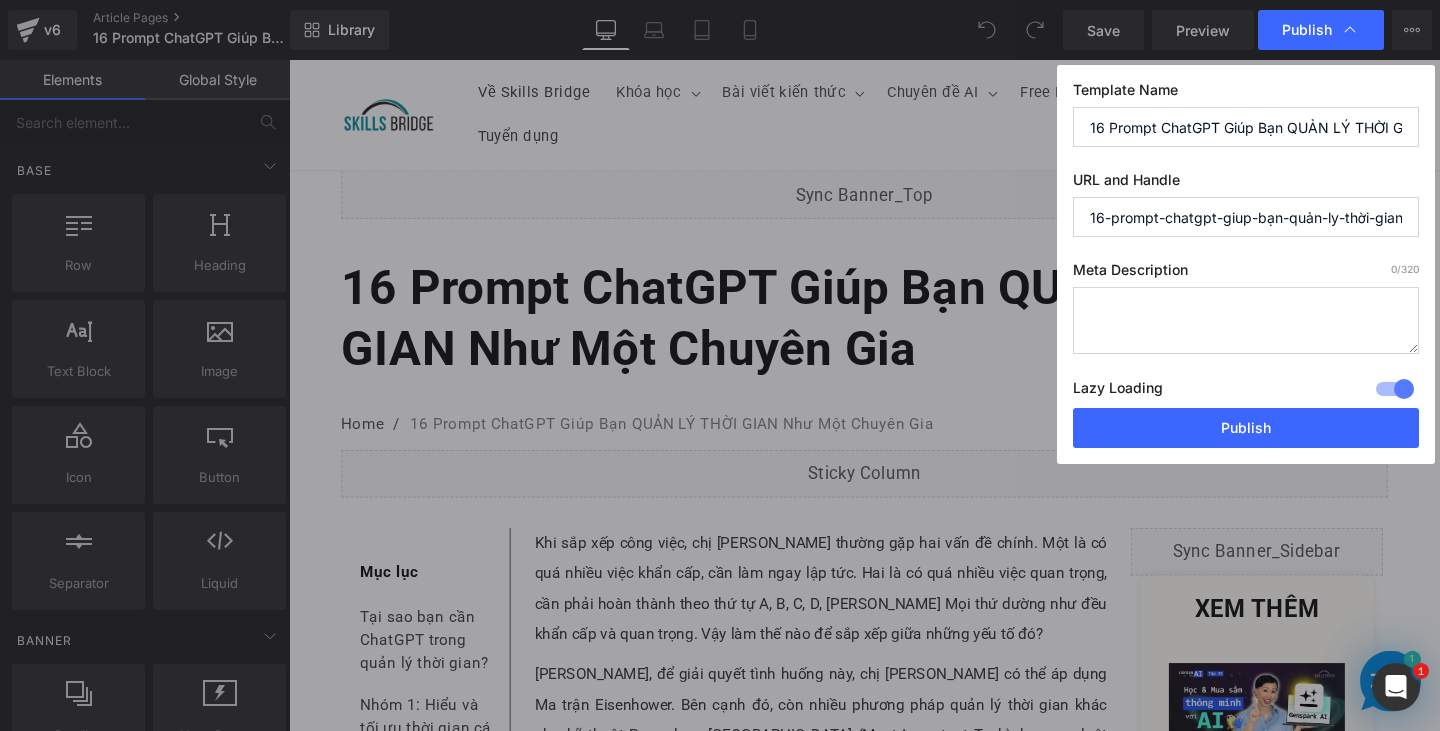 drag, startPoint x: 1177, startPoint y: 430, endPoint x: 902, endPoint y: 392, distance: 277.61304 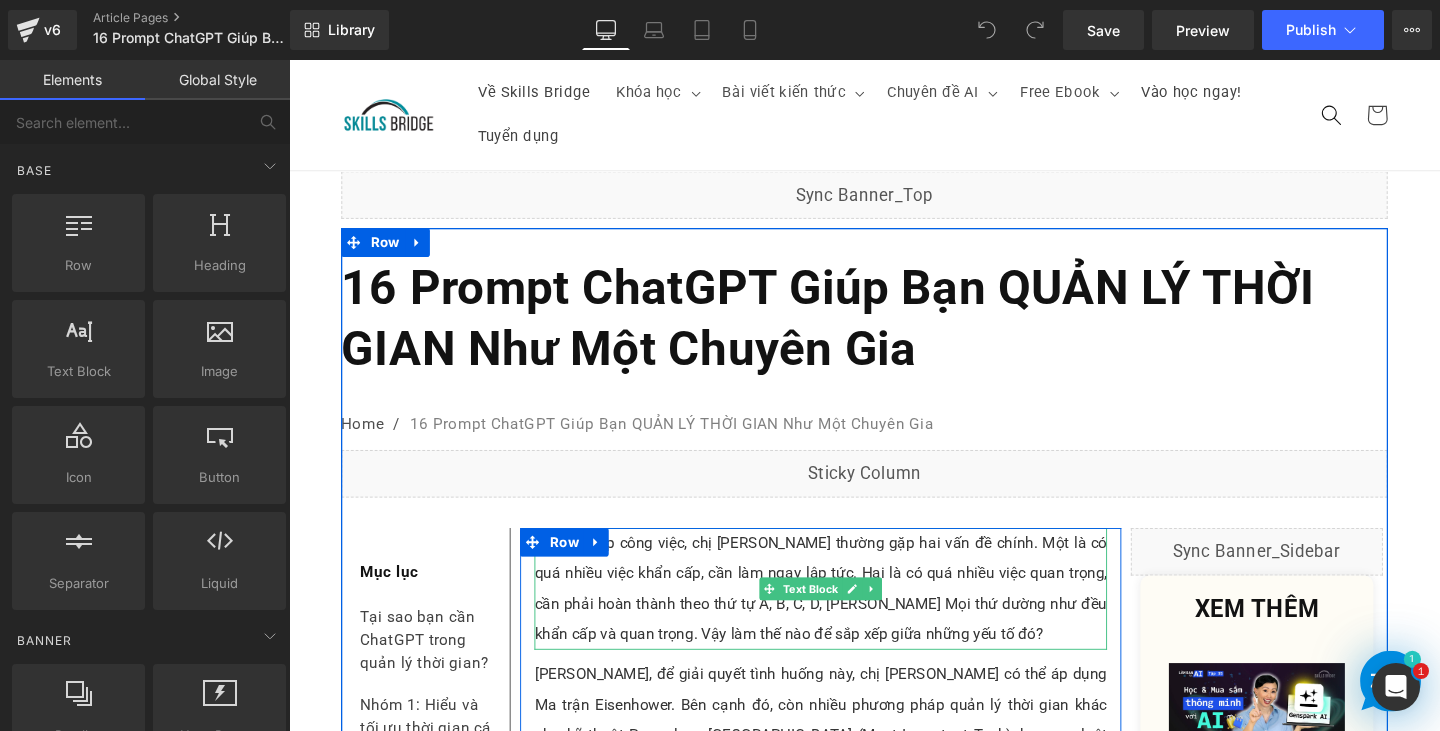 drag, startPoint x: 609, startPoint y: 621, endPoint x: 857, endPoint y: 631, distance: 248.20154 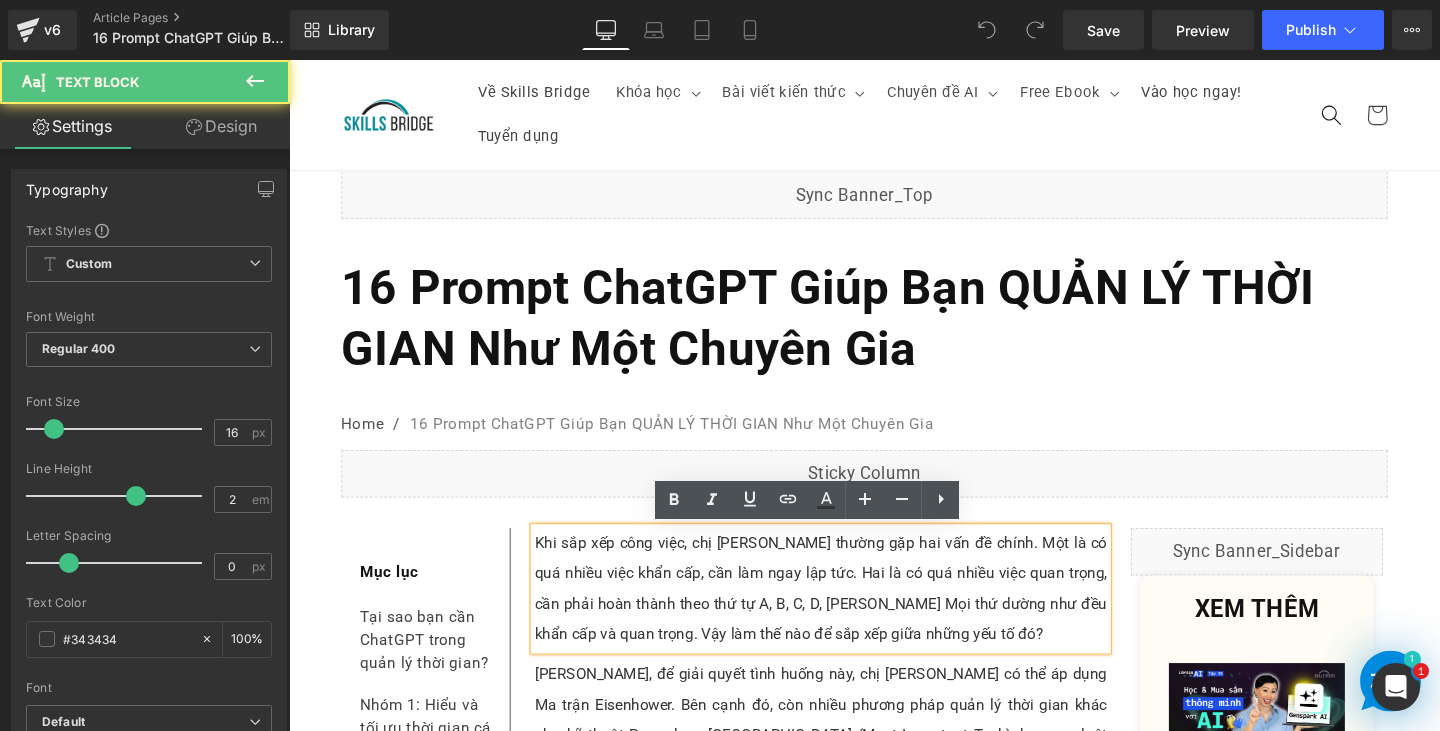 click on "Khi sắp xếp công việc, chị [PERSON_NAME] thường gặp hai vấn đề chính. Một là có quá nhiều việc khẩn cấp, cần làm ngay lập tức. Hai là có quá nhiều việc quan trọng, cần phải hoàn thành theo thứ tự A, B, C, D, [PERSON_NAME] Mọi thứ dường như đều khẩn cấp và quan trọng. Vậy làm thế nào để sắp xếp giữa những yếu tố đó?" at bounding box center (848, 616) 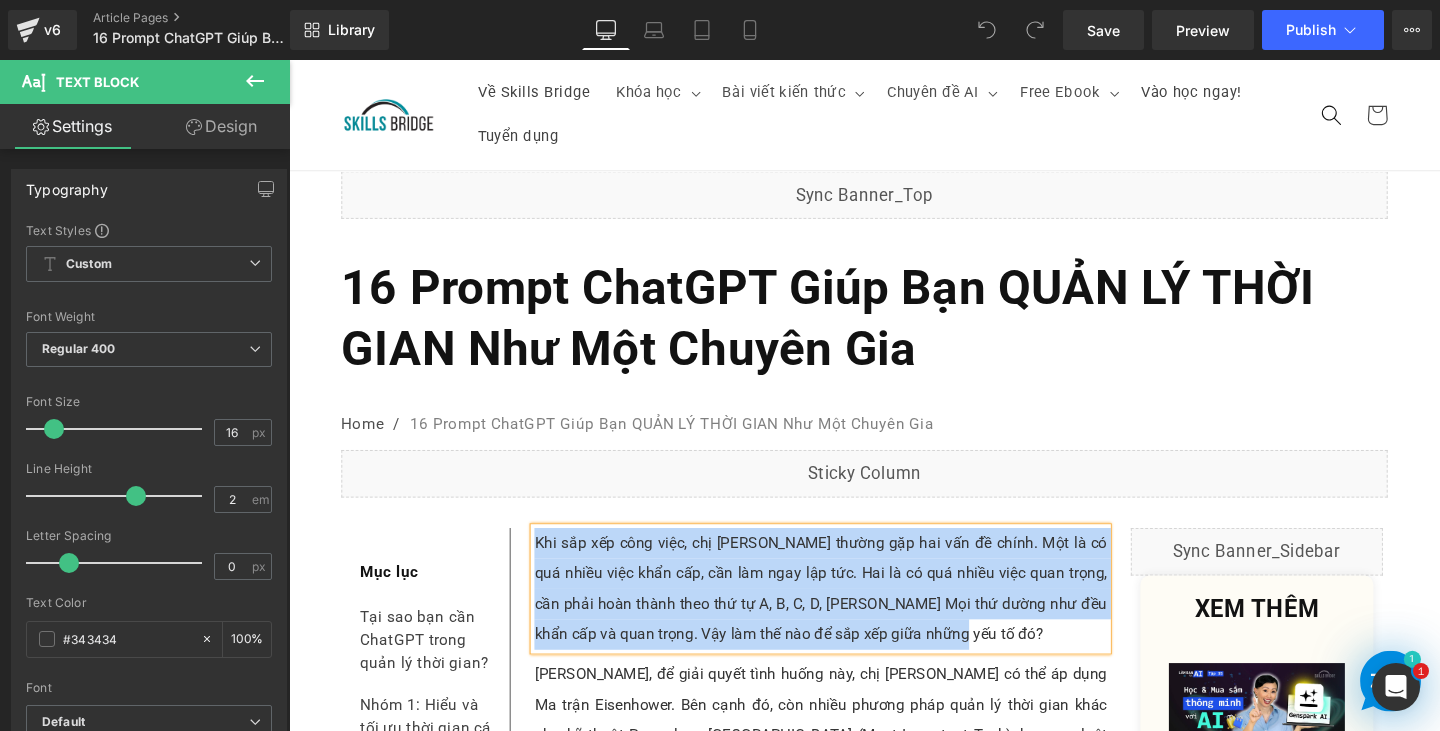 copy on "Khi sắp xếp công việc, chị [PERSON_NAME] thường gặp hai vấn đề chính. Một là có quá nhiều việc khẩn cấp, cần làm ngay lập tức. Hai là có quá nhiều việc quan trọng, cần phải hoàn thành theo thứ tự A, B, C, D, [PERSON_NAME] Mọi thứ dường như đều khẩn cấp và quan trọng. Vậy làm thế nào để sắp xếp giữa những yếu tố đó?" 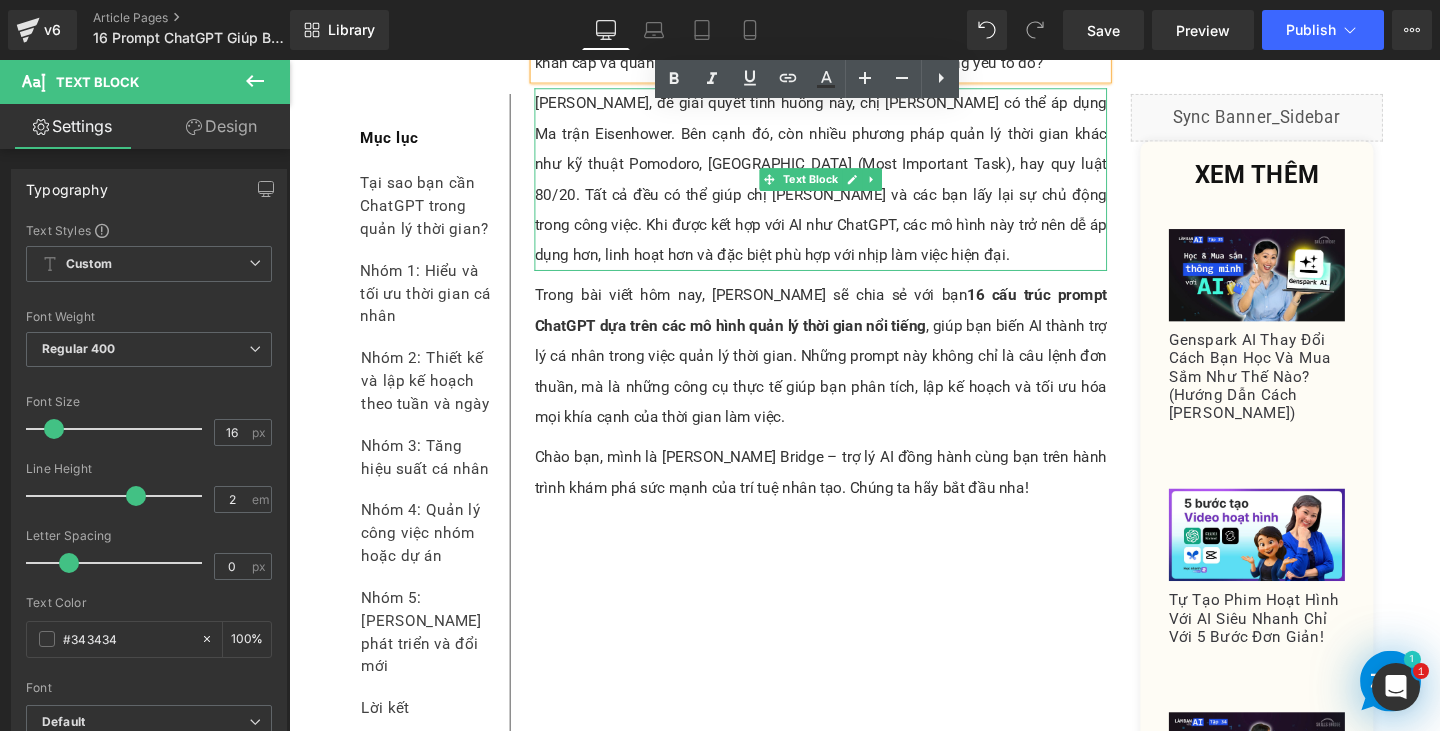 scroll, scrollTop: 700, scrollLeft: 0, axis: vertical 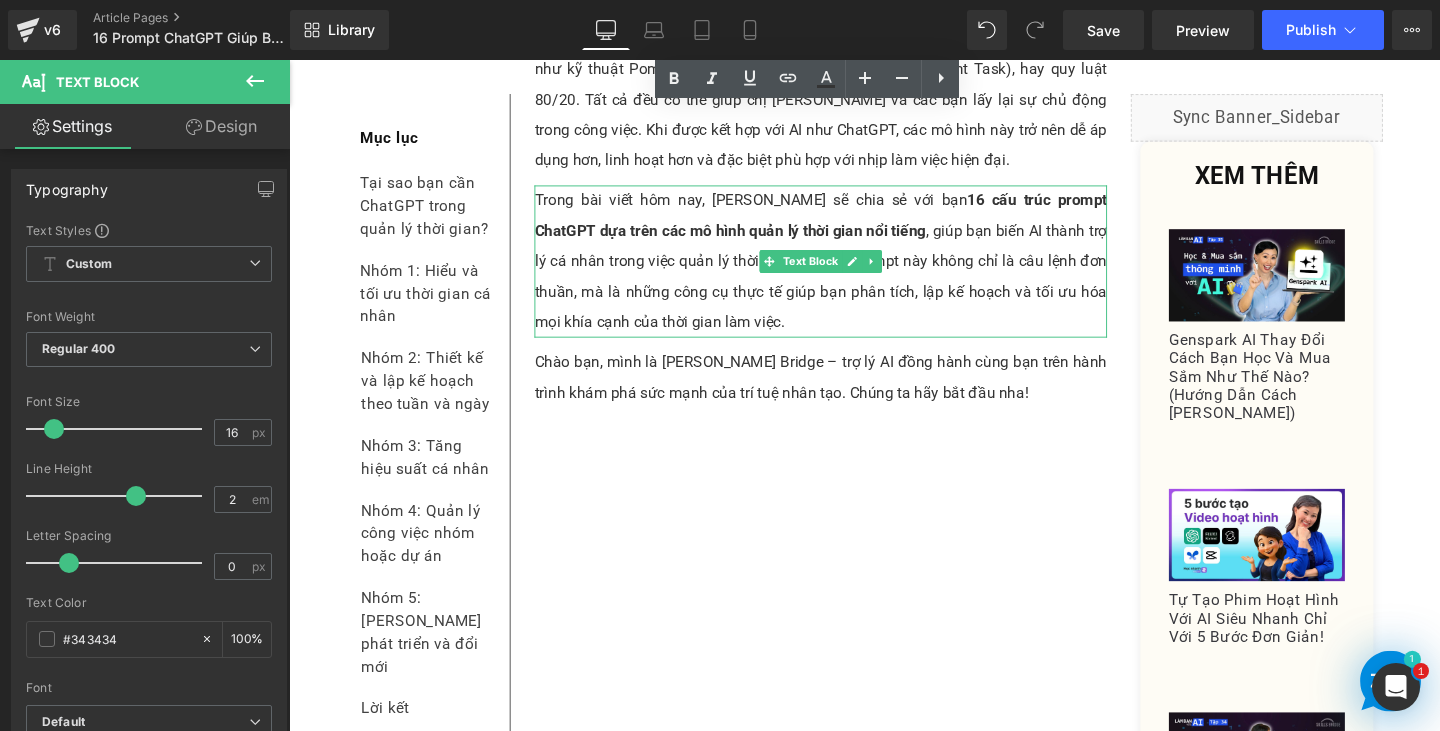 click on "Trong bài viết hôm nay, [PERSON_NAME] sẽ chia sẻ với bạn  16 cấu trúc prompt [PERSON_NAME] dựa trên các mô hình quản lý thời gian nổi tiếng , giúp bạn biến AI thành trợ lý cá nhân trong việc quản lý thời gian. Những prompt này không chỉ là câu lệnh đơn thuần, mà là những công cụ thực tế giúp bạn phân tích, lập kế hoạch và tối ưu hóa mọi khía cạnh của thời gian làm việc." at bounding box center (848, 272) 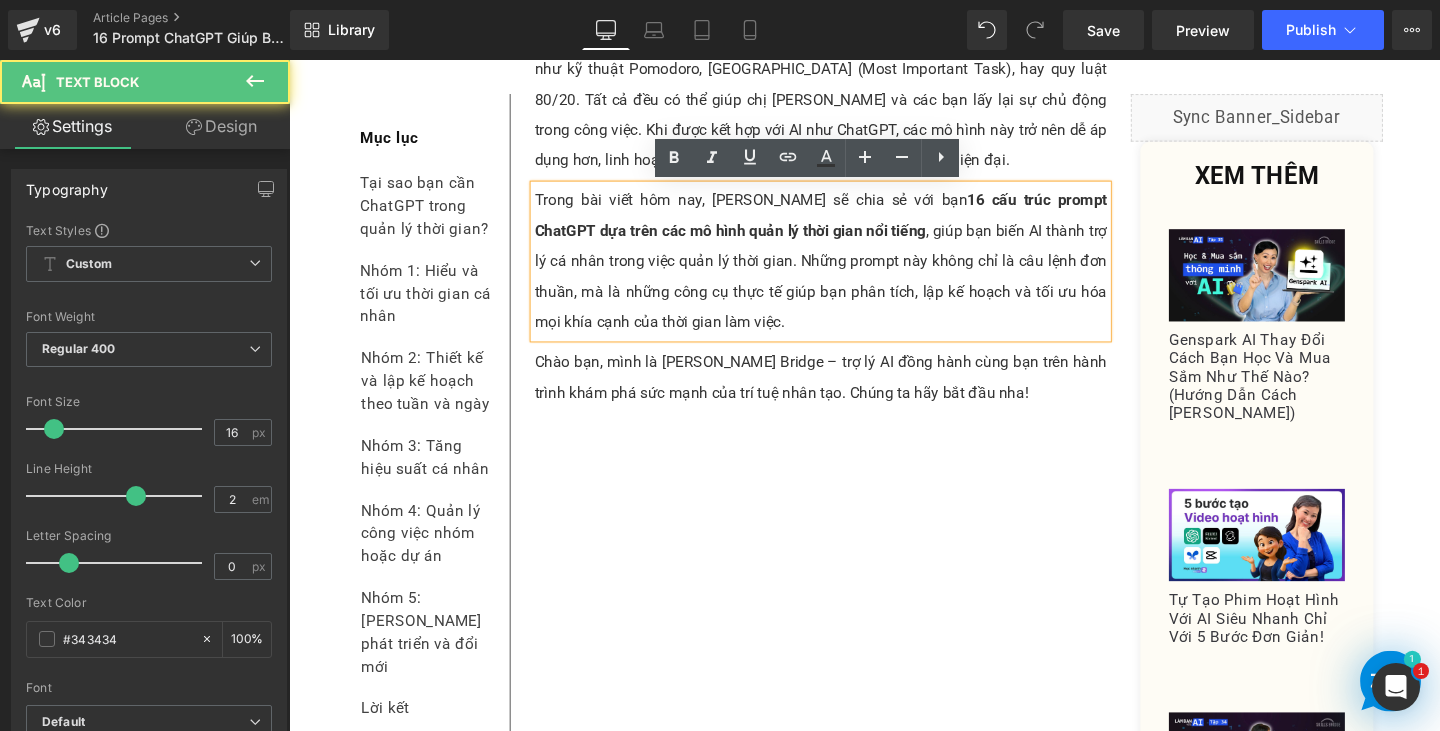 click on "Trong bài viết hôm nay, [PERSON_NAME] sẽ chia sẻ với bạn  16 cấu trúc prompt [PERSON_NAME] dựa trên các mô hình quản lý thời gian nổi tiếng , giúp bạn biến AI thành trợ lý cá nhân trong việc quản lý thời gian. Những prompt này không chỉ là câu lệnh đơn thuần, mà là những công cụ thực tế giúp bạn phân tích, lập kế hoạch và tối ưu hóa mọi khía cạnh của thời gian làm việc." at bounding box center [848, 272] 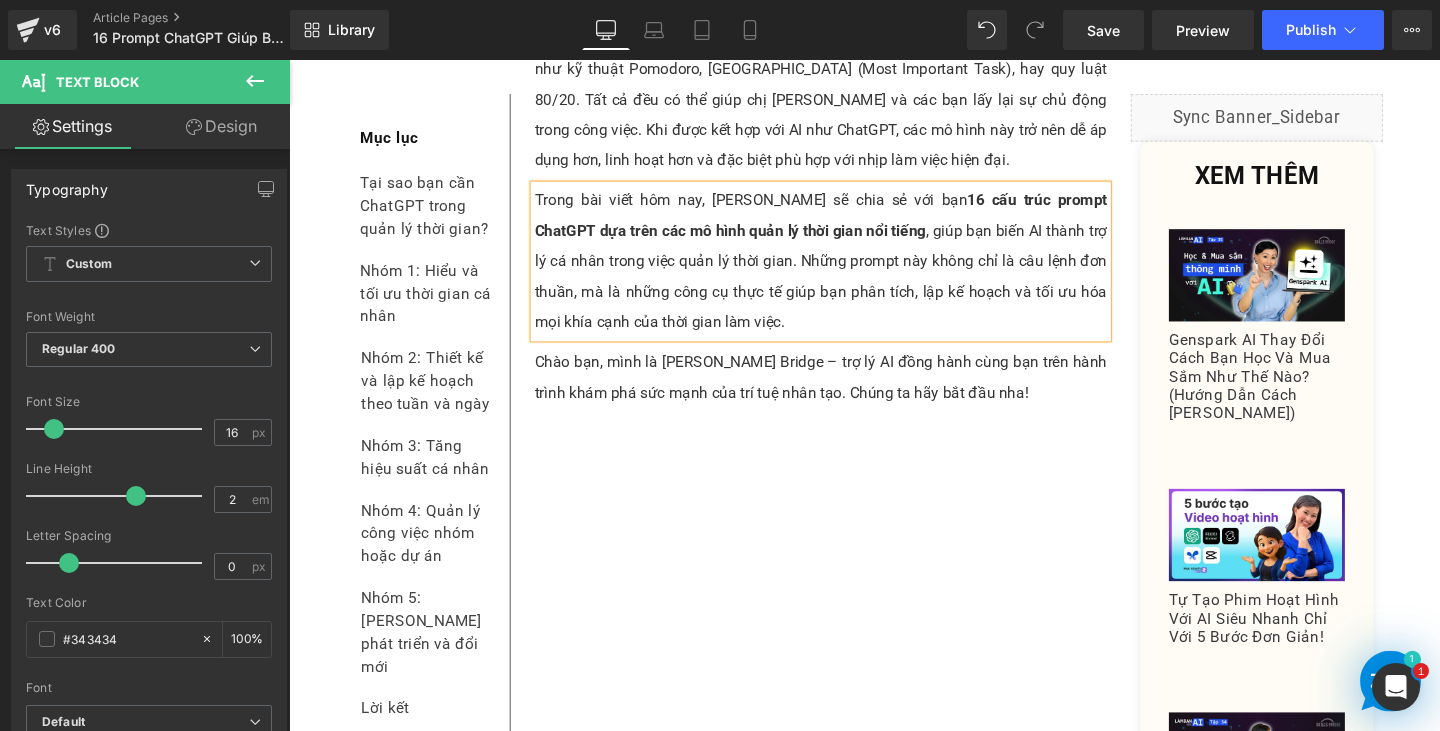 copy on "Trong bài viết hôm nay, [PERSON_NAME] sẽ chia sẻ với bạn  16 cấu trúc prompt [PERSON_NAME] dựa trên các mô hình quản lý thời gian nổi tiếng , giúp bạn biến AI thành trợ lý cá nhân trong việc quản lý thời gian. Những prompt này không chỉ là câu lệnh đơn thuần, mà là những công cụ thực tế giúp bạn phân tích, lập kế hoạch và tối ưu hóa mọi khía cạnh của thời gian làm việc." 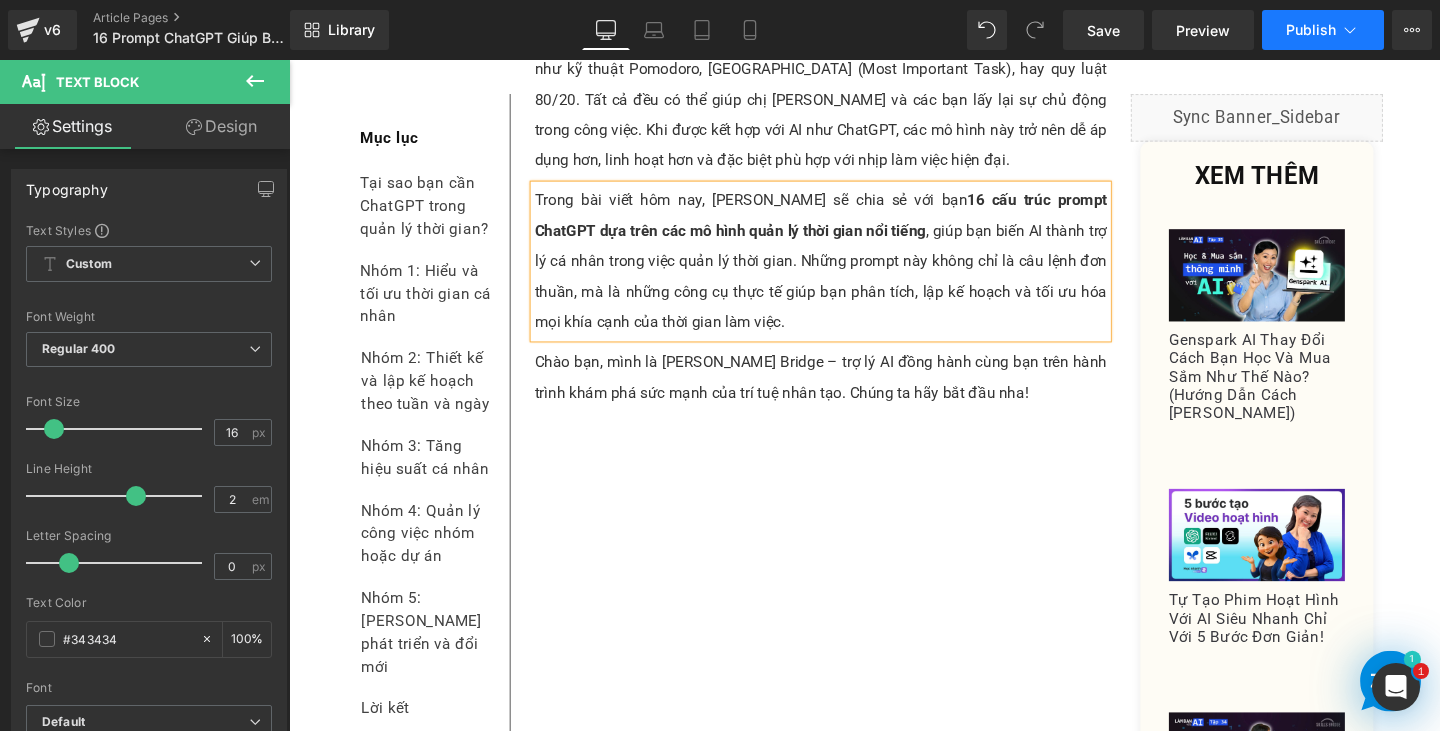 click on "Publish" at bounding box center (1323, 30) 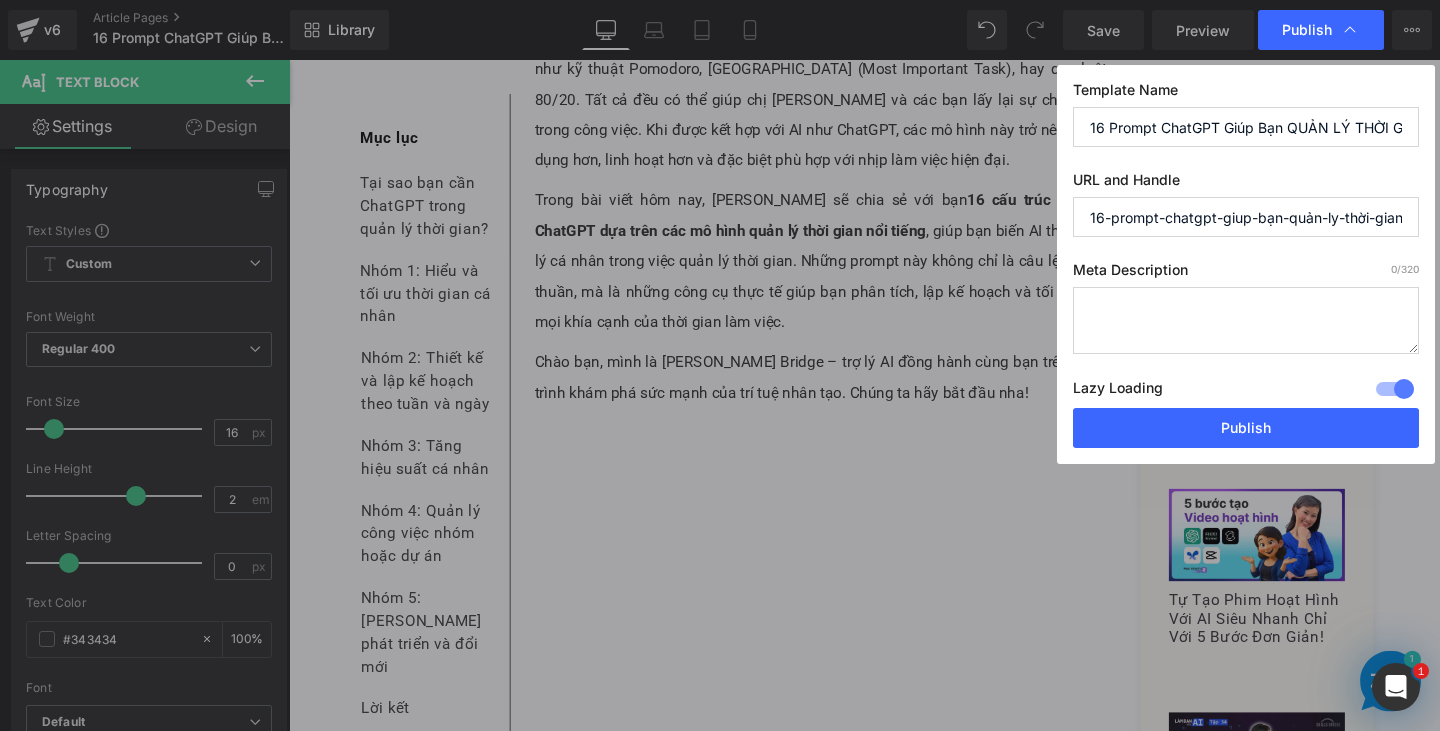 click at bounding box center (1246, 320) 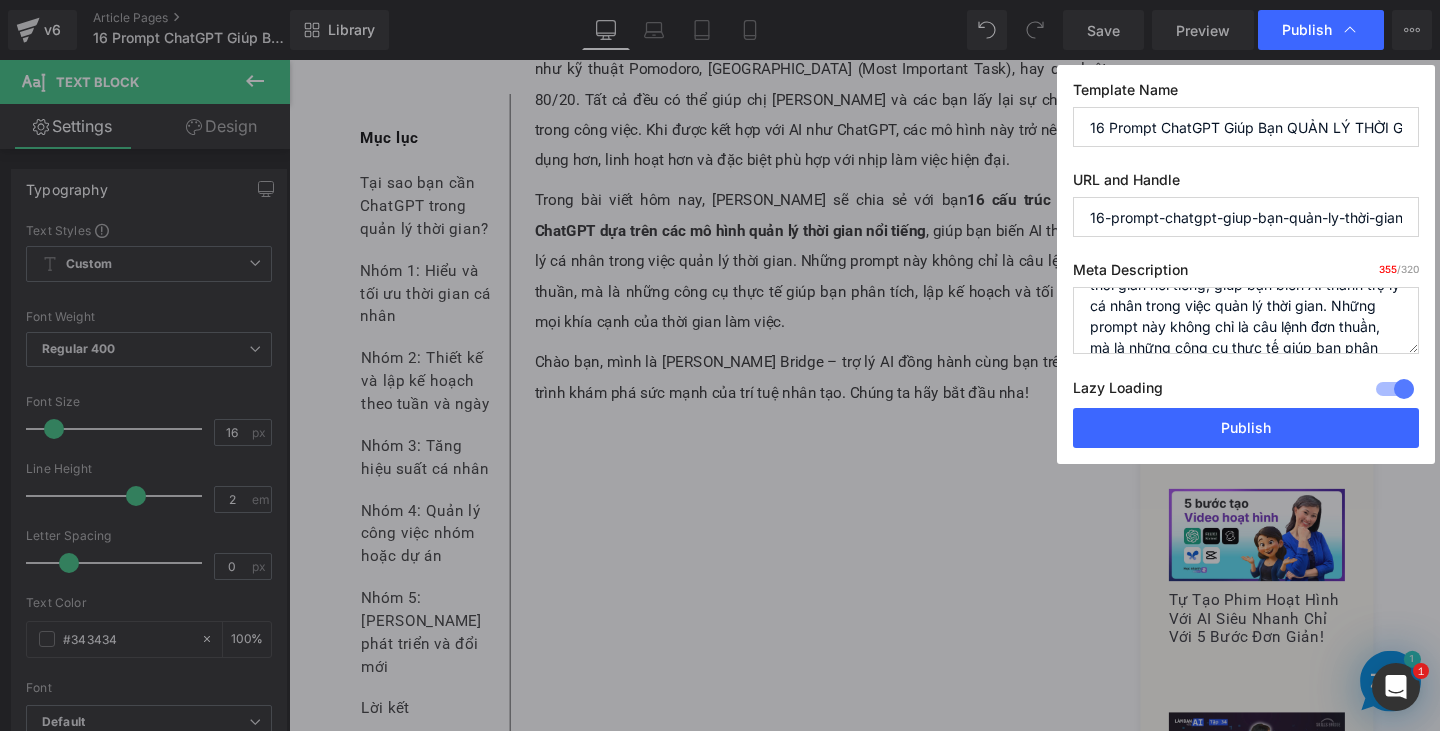 scroll, scrollTop: 89, scrollLeft: 0, axis: vertical 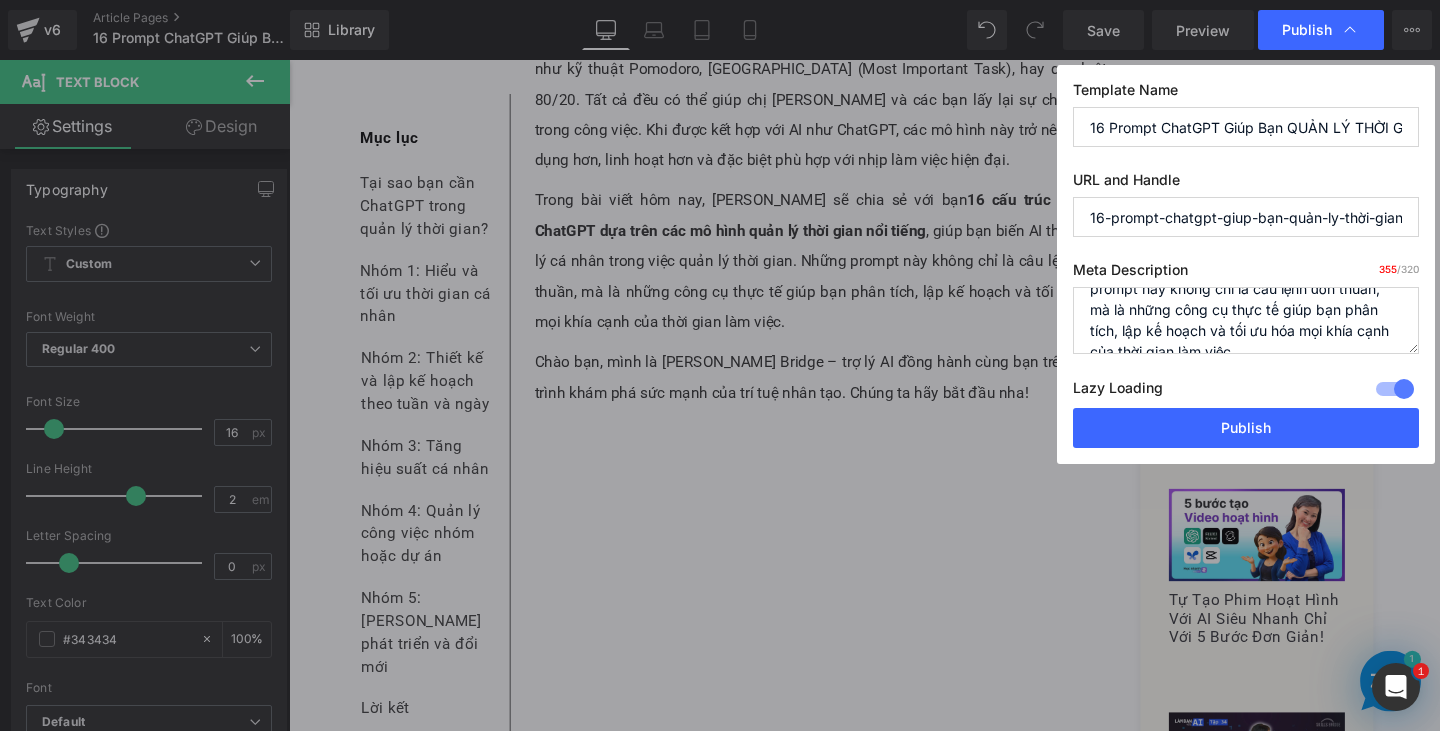 drag, startPoint x: 1126, startPoint y: 306, endPoint x: 1330, endPoint y: 358, distance: 210.52316 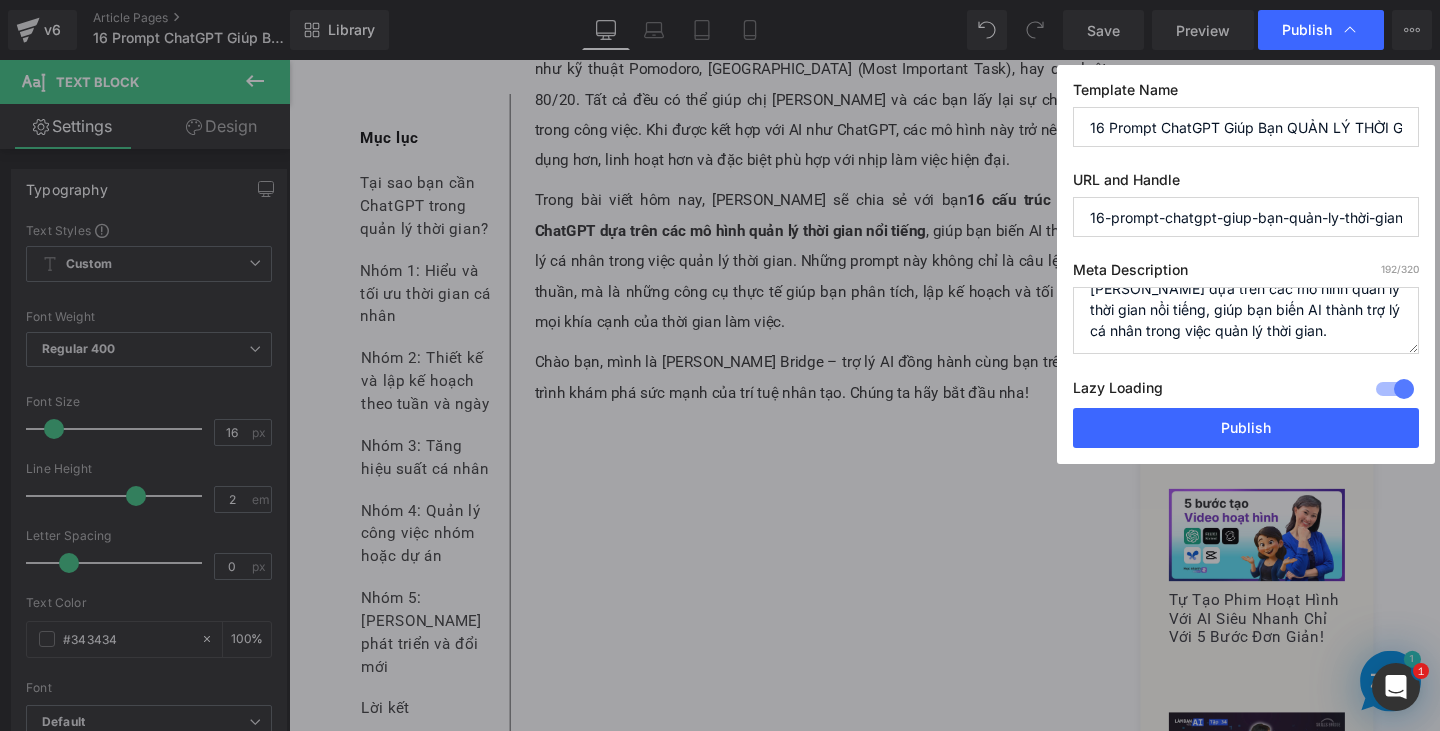 scroll, scrollTop: 0, scrollLeft: 0, axis: both 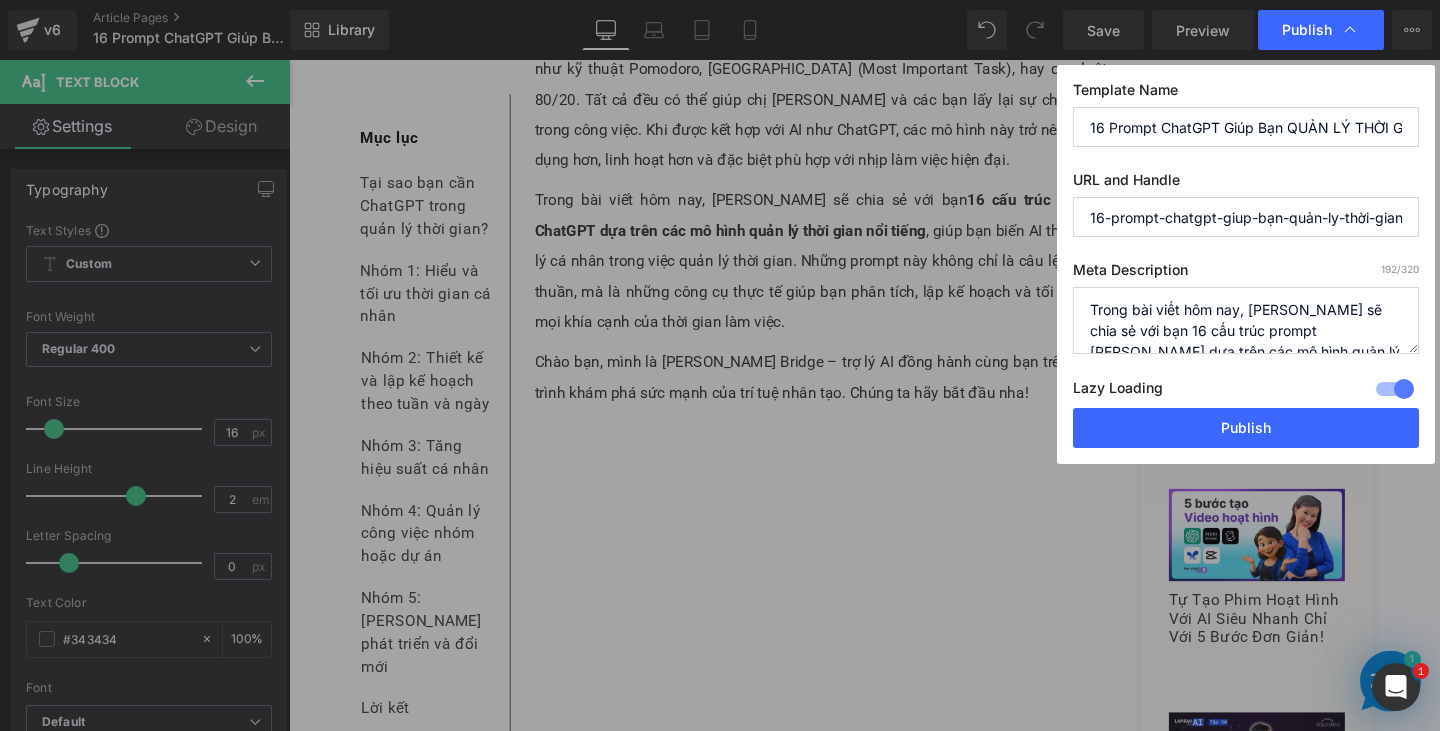 type on "Trong bài viết hôm nay, [PERSON_NAME] sẽ chia sẻ với bạn 16 cấu trúc prompt [PERSON_NAME] dựa trên các mô hình quản lý thời gian nổi tiếng, giúp bạn biến AI thành trợ lý cá nhân trong việc quản lý thời gian." 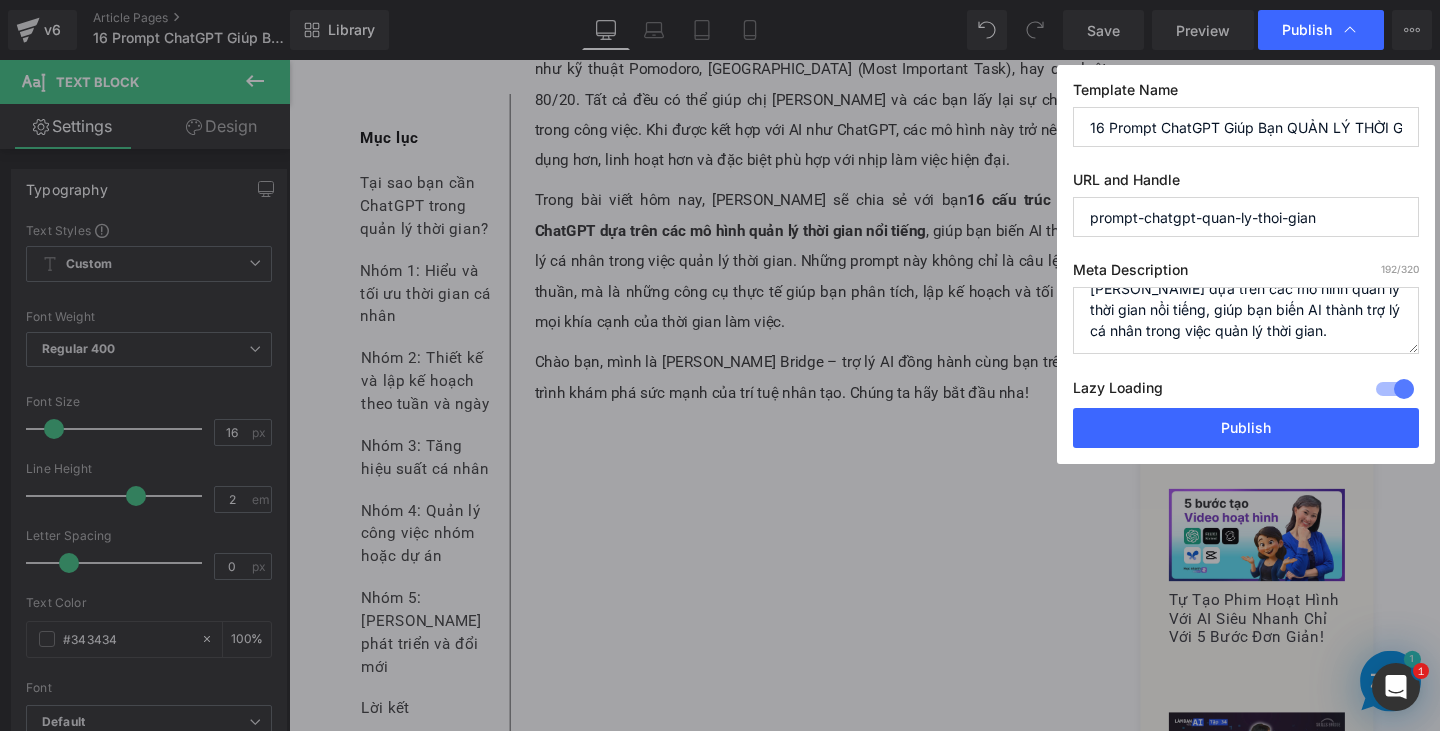scroll, scrollTop: 0, scrollLeft: 0, axis: both 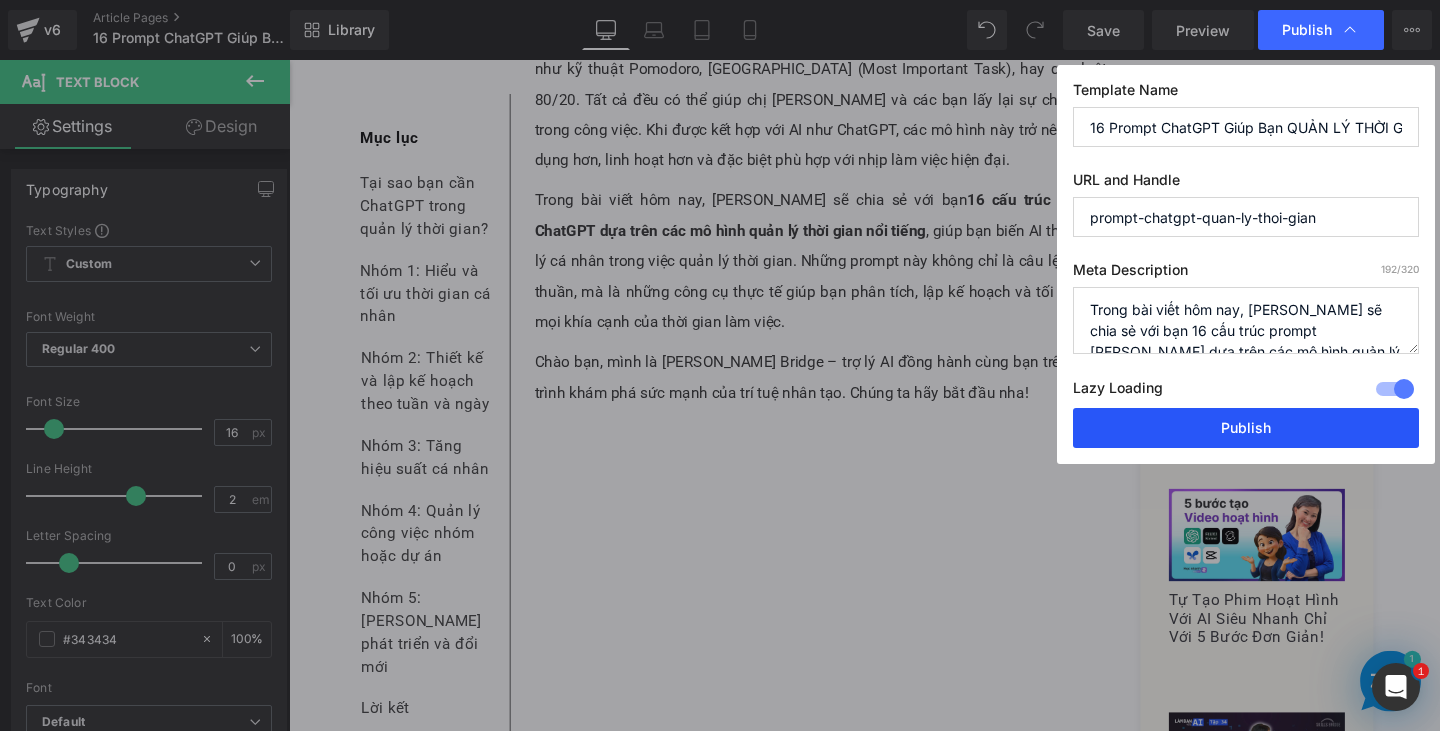 type on "prompt-chatgpt-quan-ly-thoi-gian" 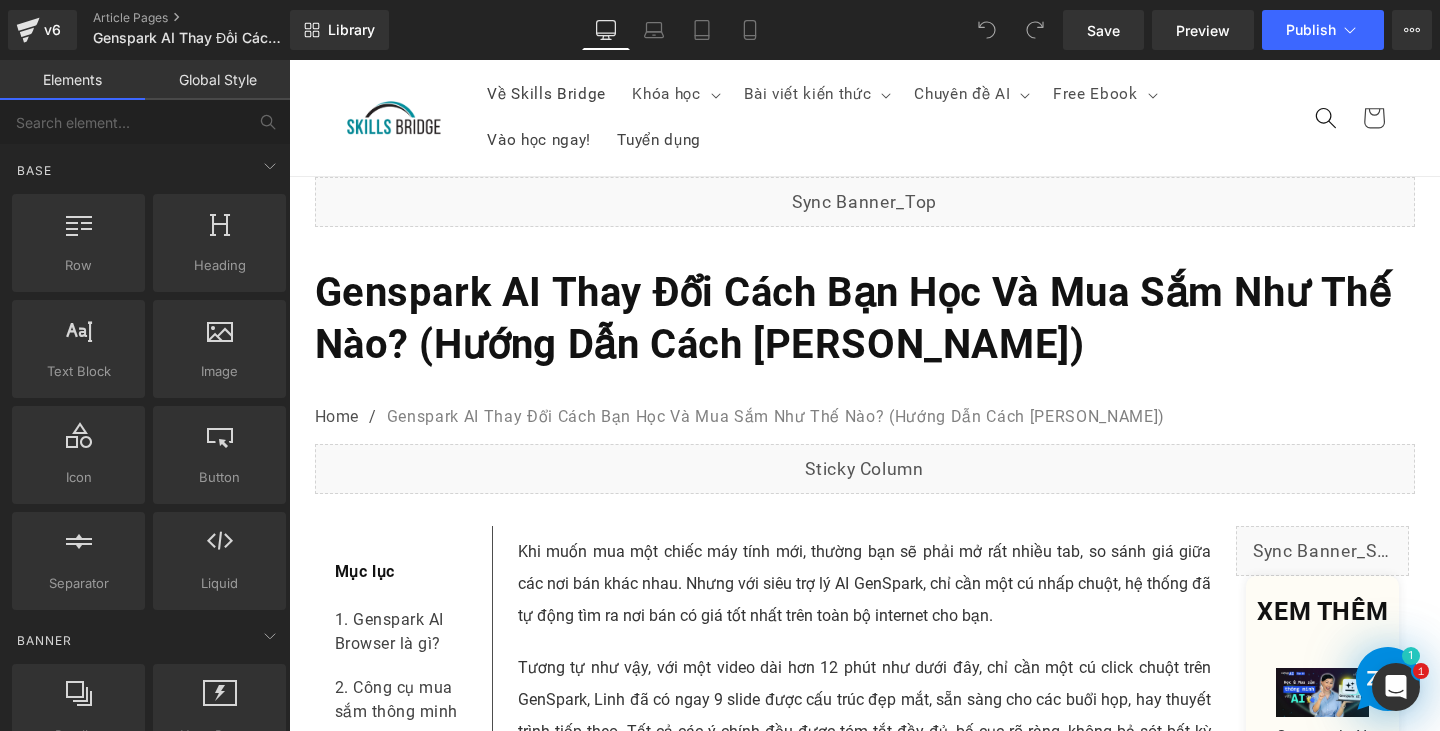 scroll, scrollTop: 0, scrollLeft: 0, axis: both 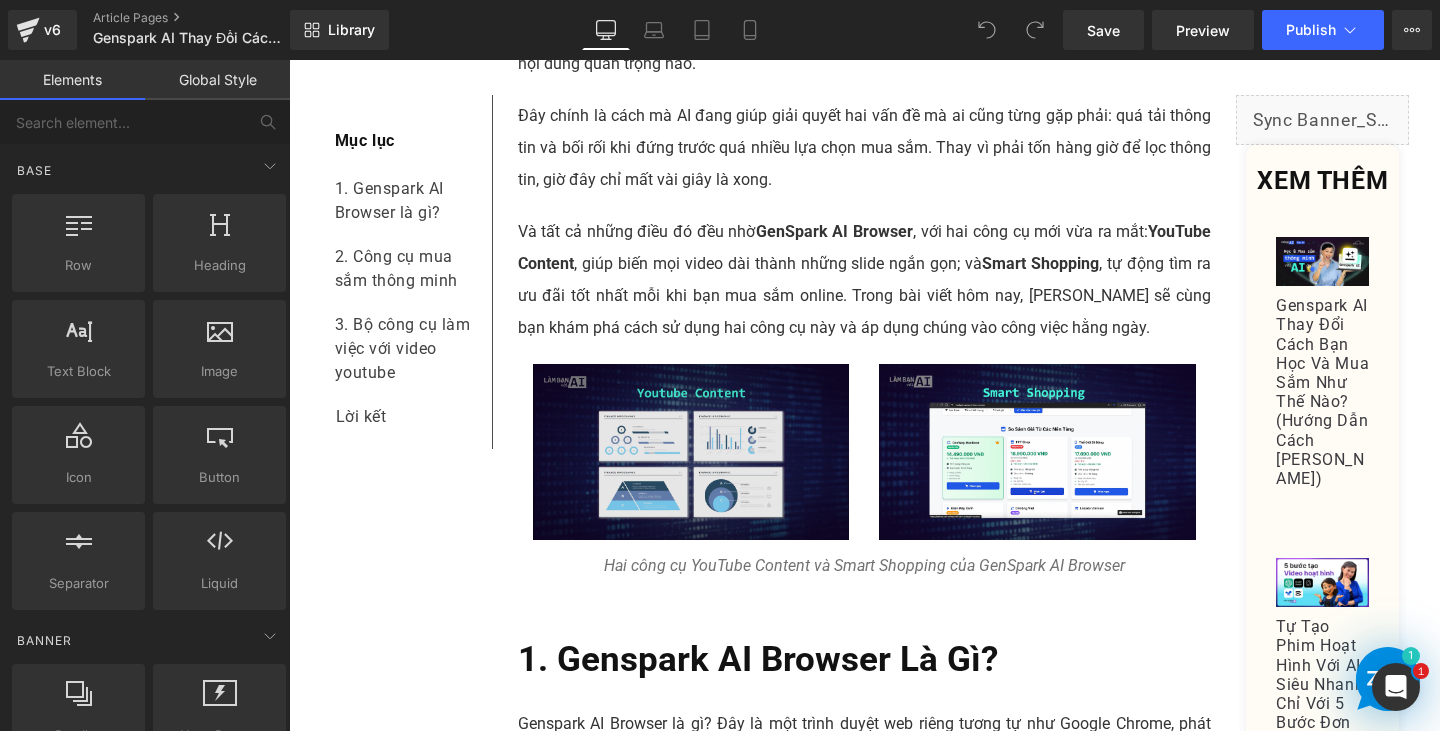 click at bounding box center [691, 452] 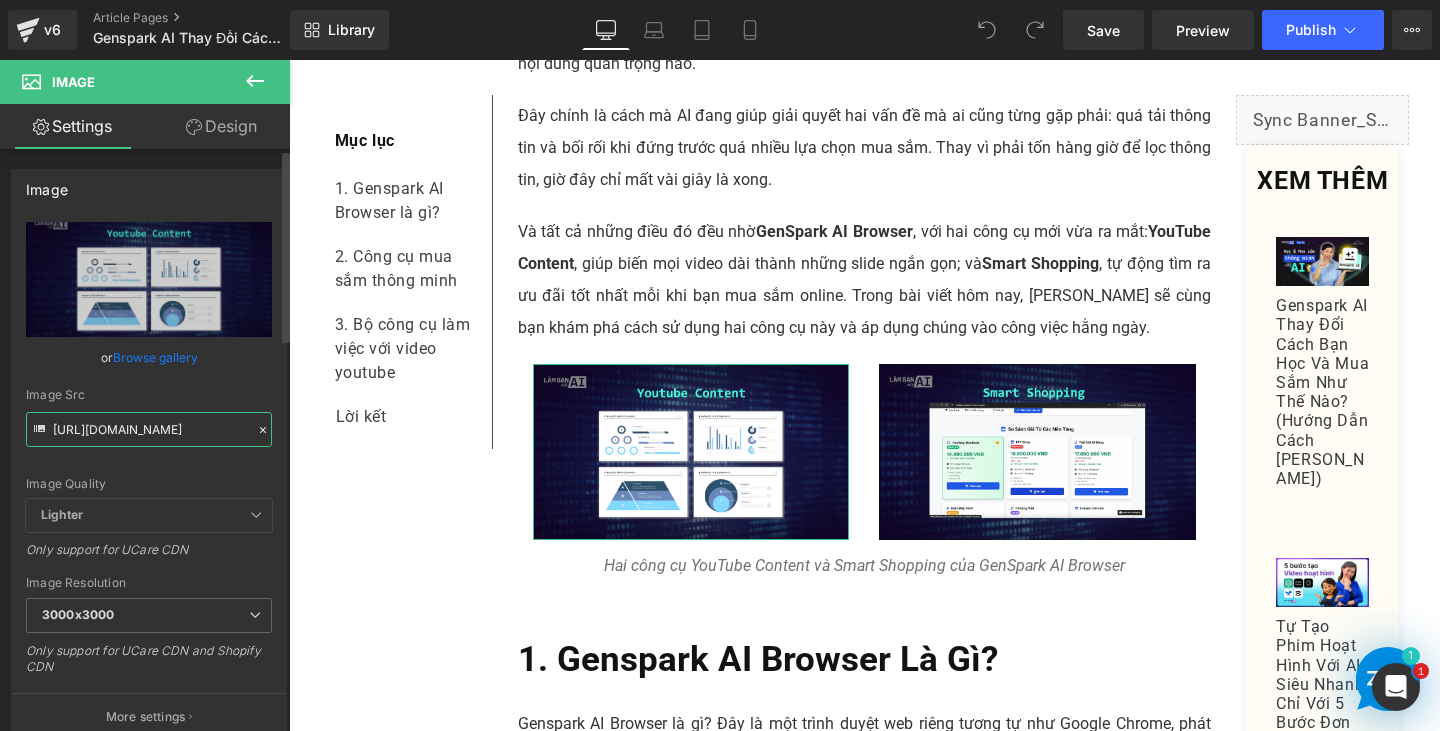 click on "https://cdn.shopify.com/s/files/1/0672/5605/8167/files/Screenshot_2025-06-26_132546_3000x3000.png?v=1750921841" at bounding box center [149, 429] 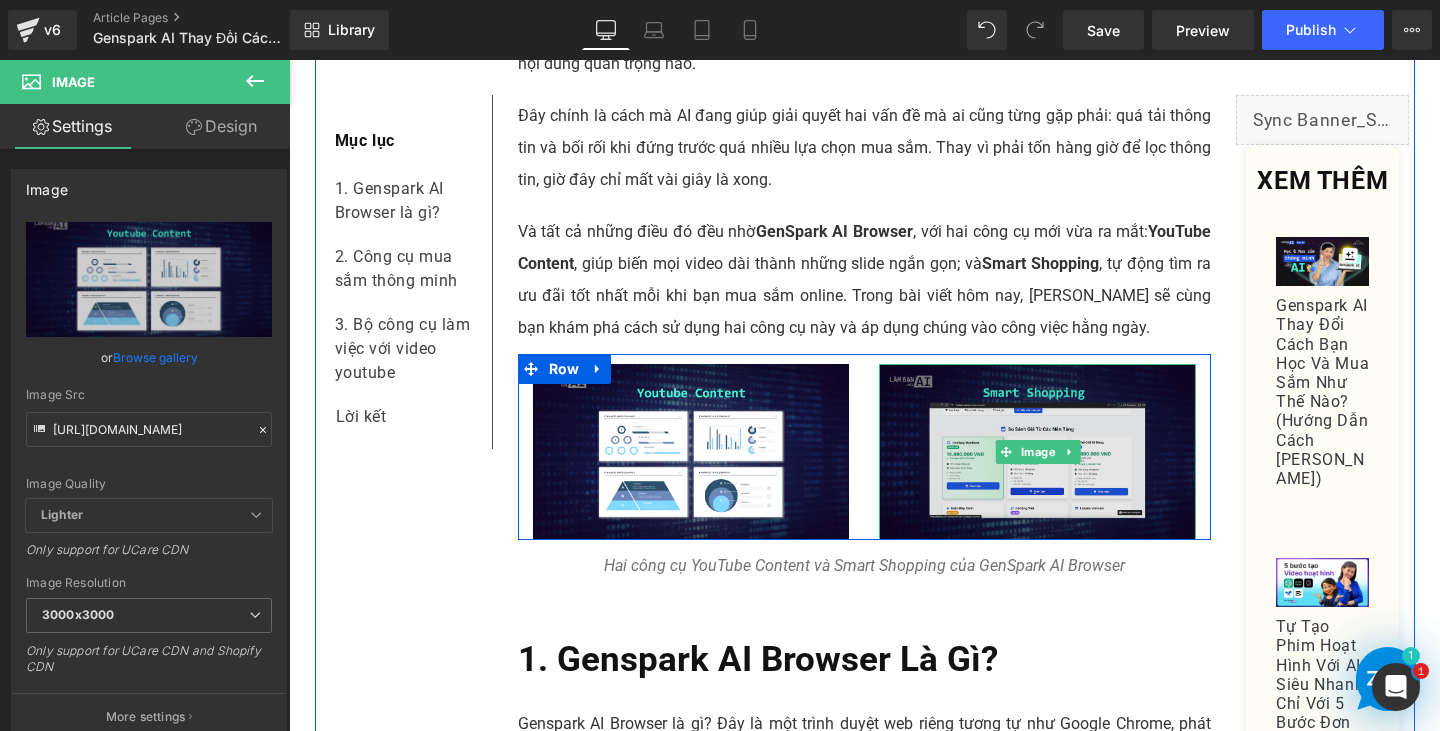 click at bounding box center [1037, 452] 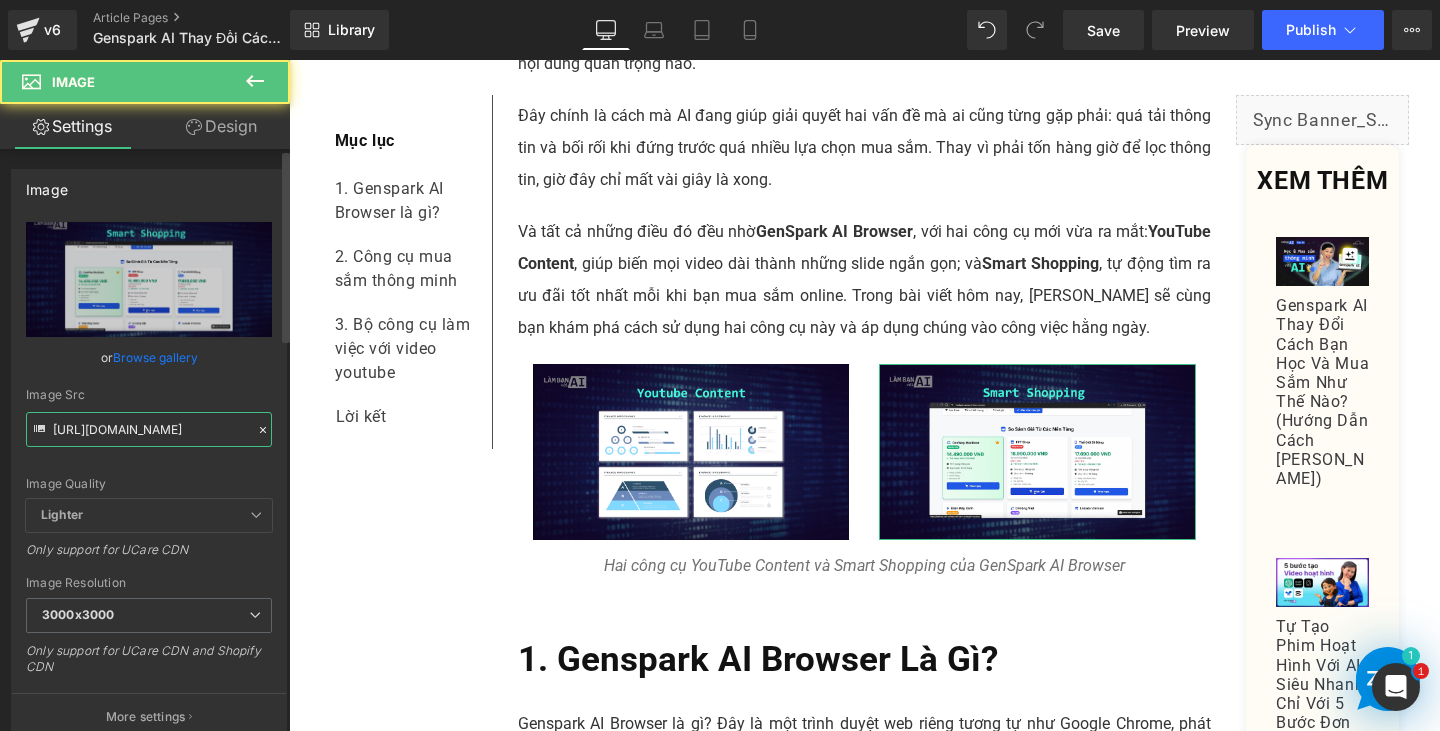 click on "https://cdn.shopify.com/s/files/1/0672/5605/8167/files/Screenshot_2025-06-26_132621_3000x3000.png?v=1750921841" at bounding box center (149, 429) 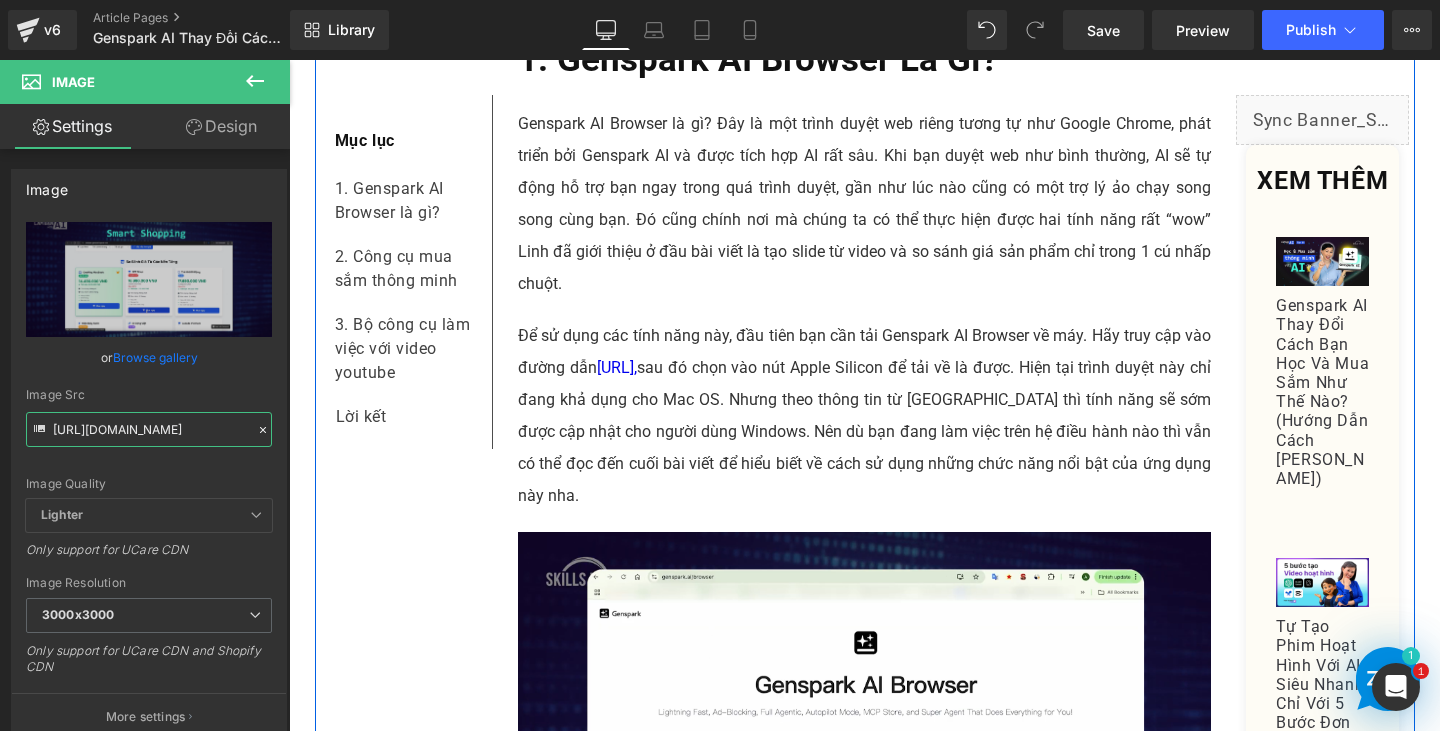 scroll, scrollTop: 1600, scrollLeft: 0, axis: vertical 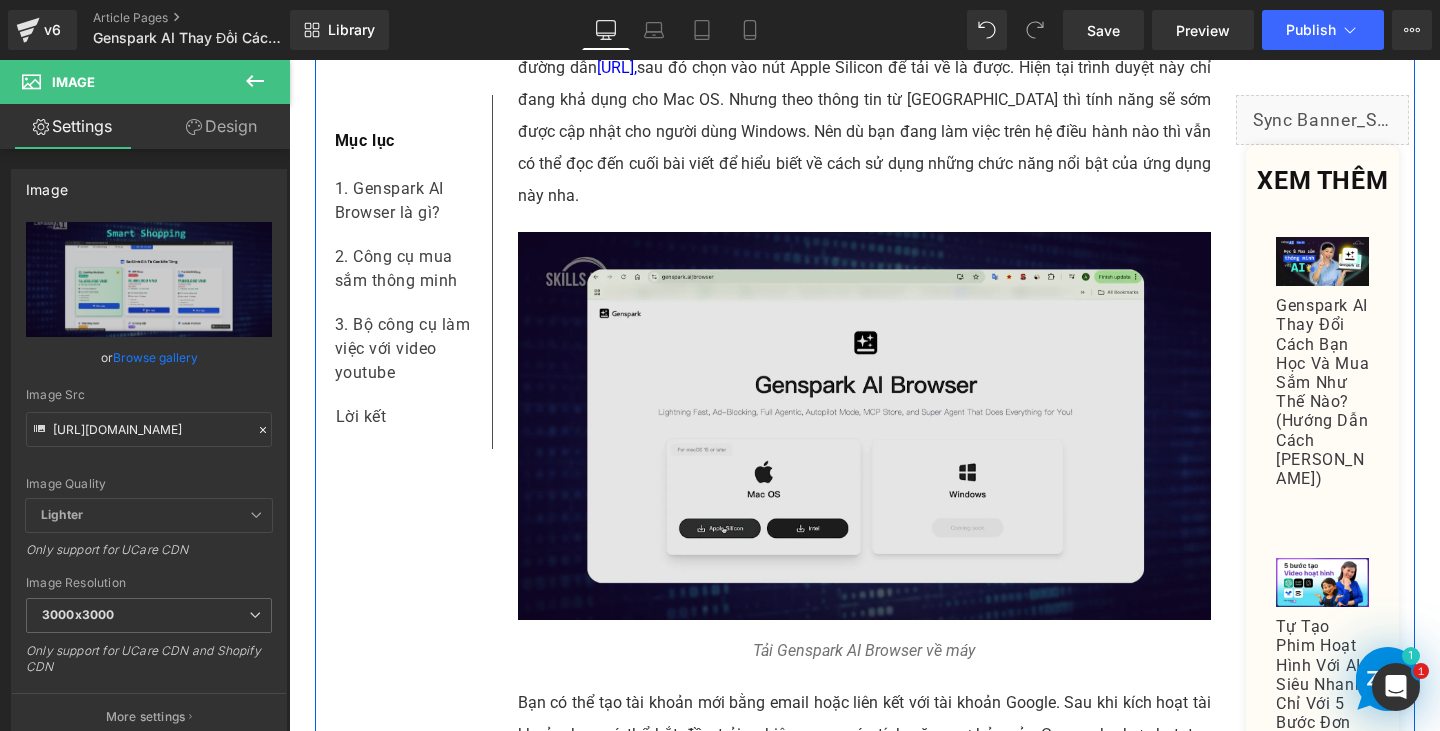 click at bounding box center (864, 426) 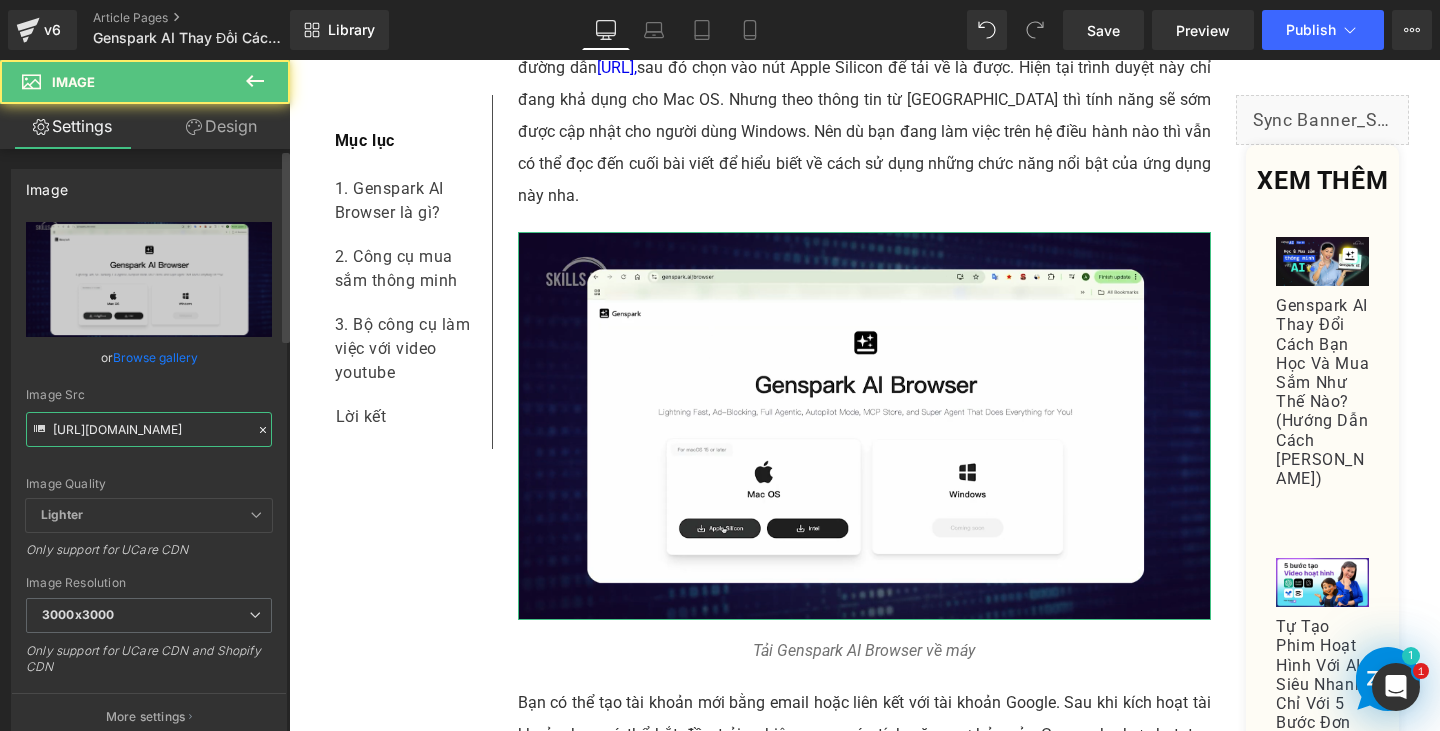 click on "https://cdn.shopify.com/s/files/1/0672/5605/8167/files/Screenshot_2025-06-26_132911_3000x3000.png?v=1750921839" at bounding box center [149, 429] 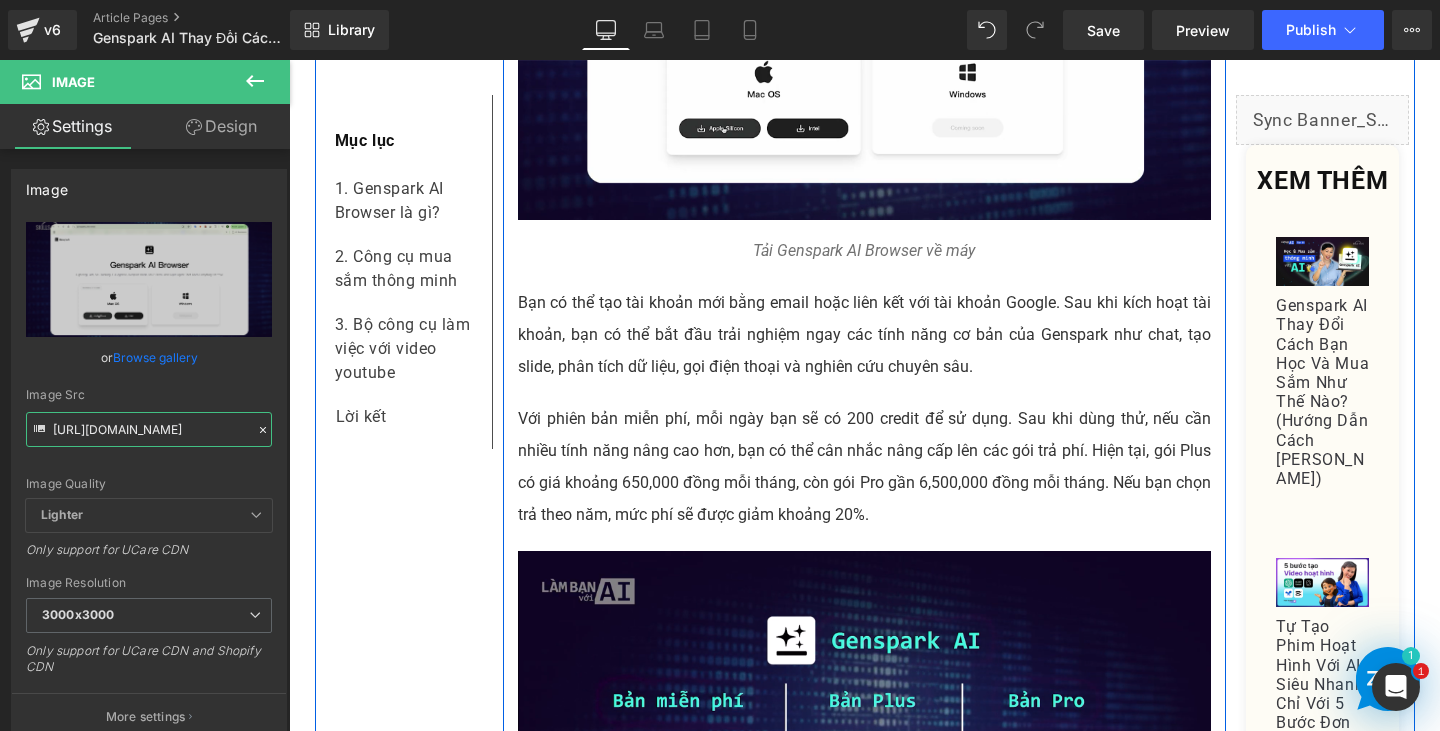 scroll, scrollTop: 2300, scrollLeft: 0, axis: vertical 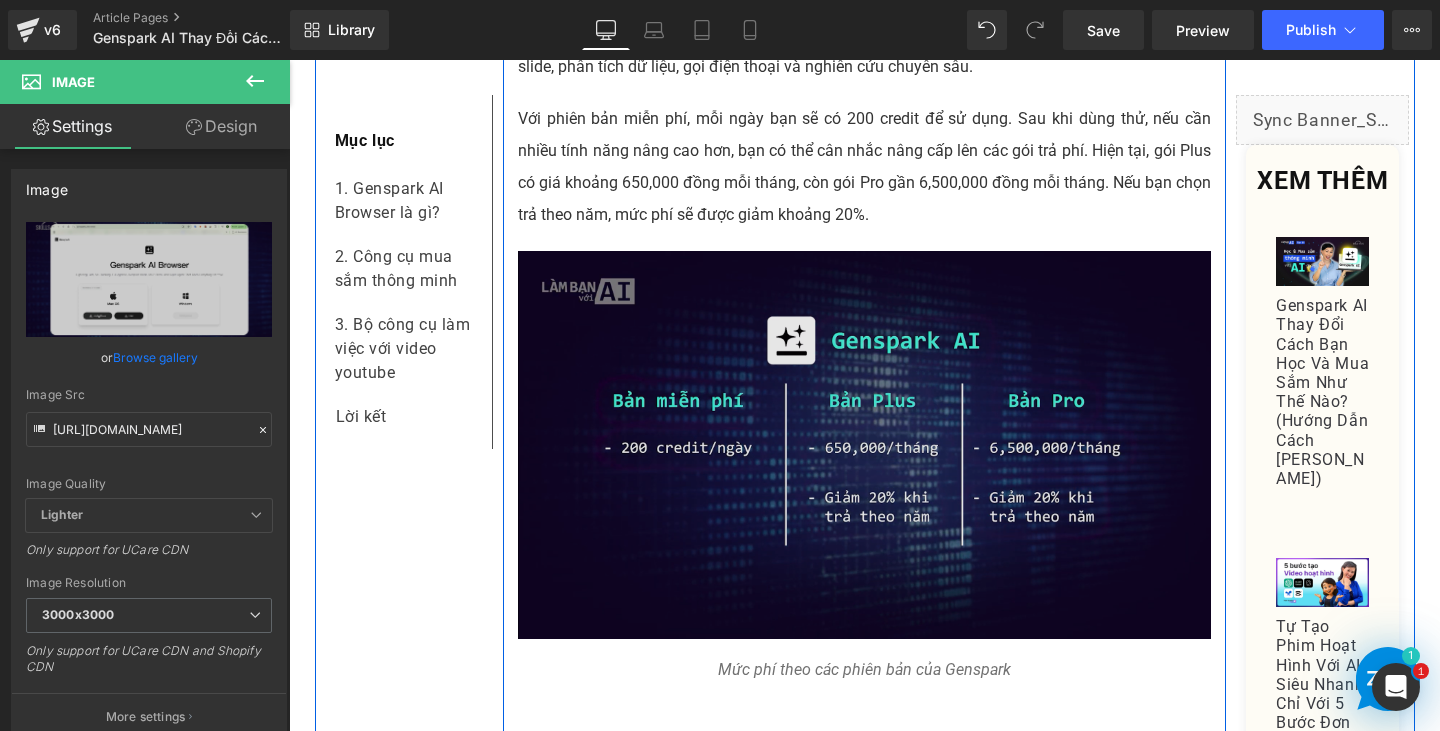 click at bounding box center (864, 445) 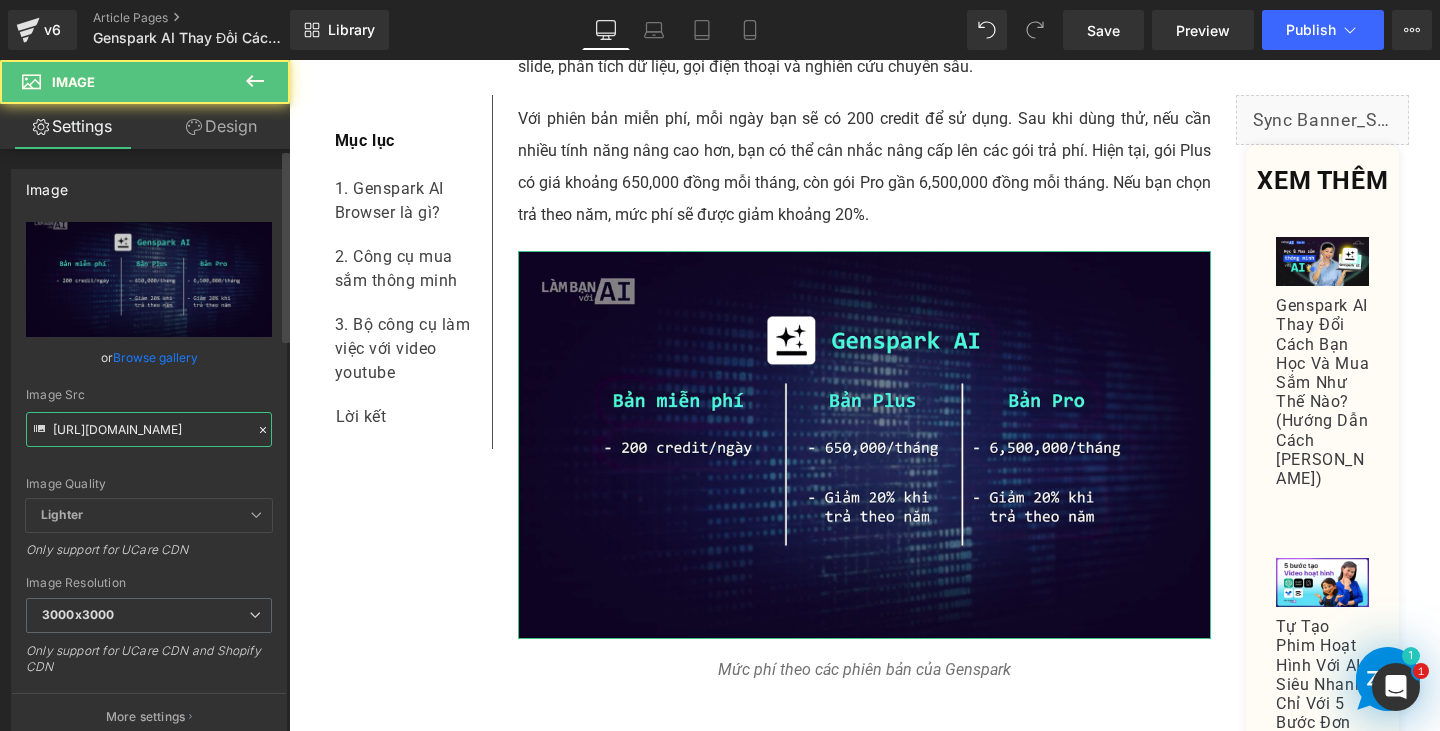 click on "https://cdn.shopify.com/s/files/1/0672/5605/8167/files/Screenshot_2025-06-26_133522_3000x3000.png?v=1750921841" at bounding box center [149, 429] 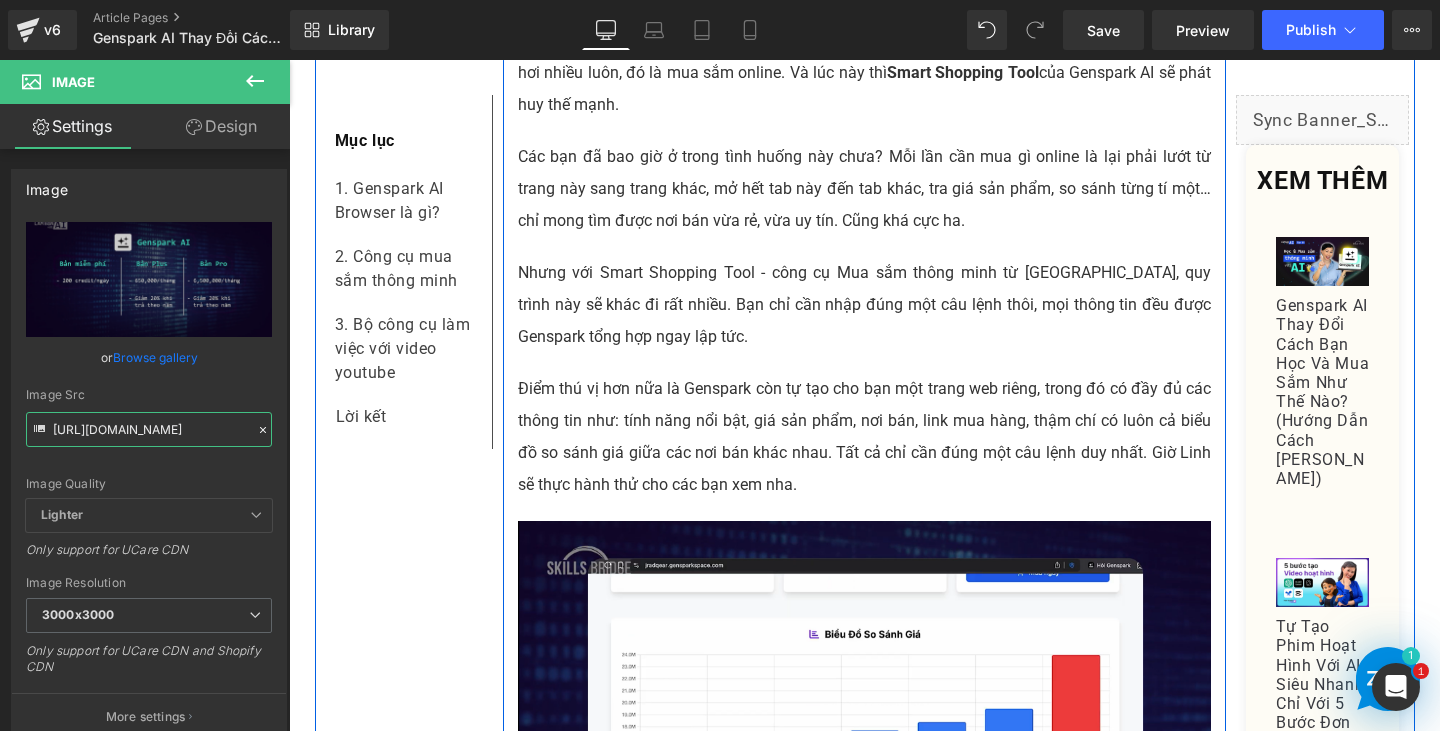 scroll, scrollTop: 3900, scrollLeft: 0, axis: vertical 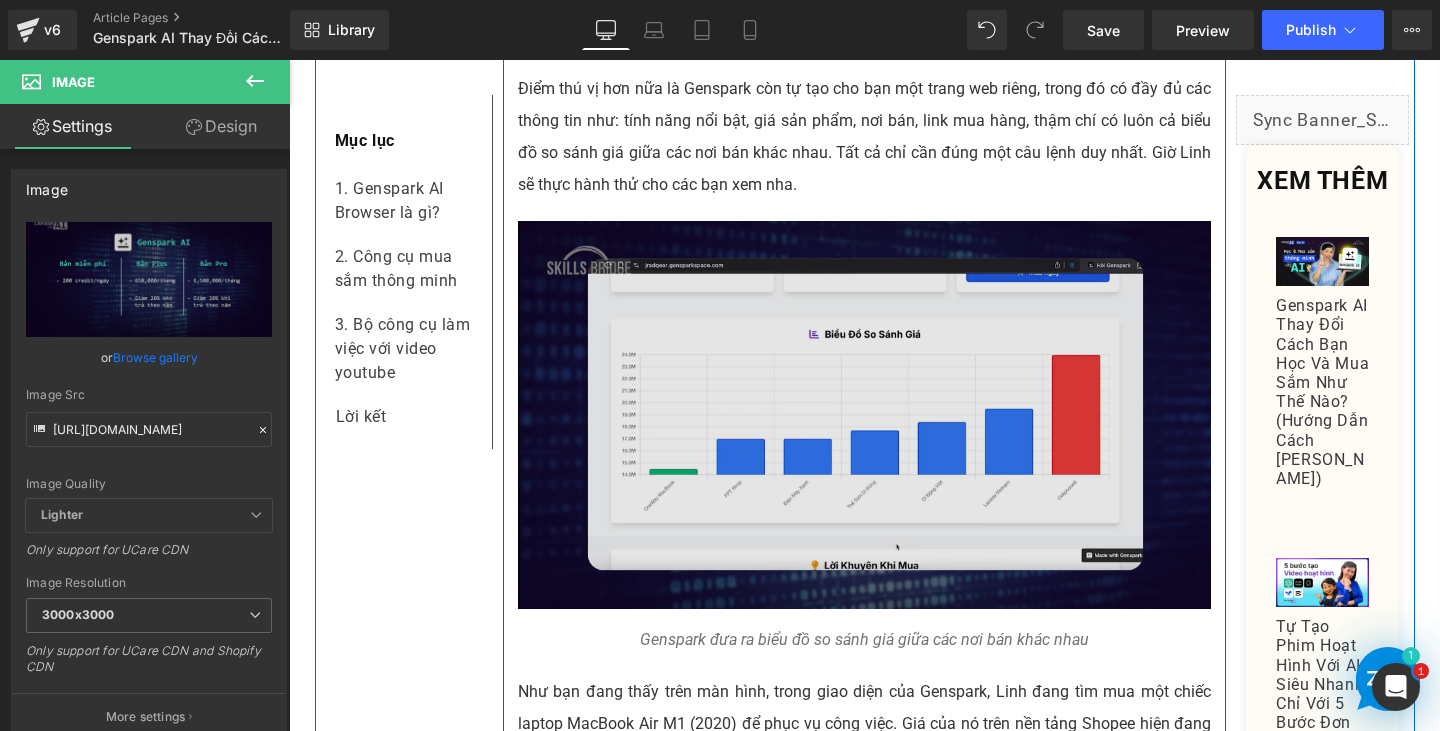 click at bounding box center (864, 415) 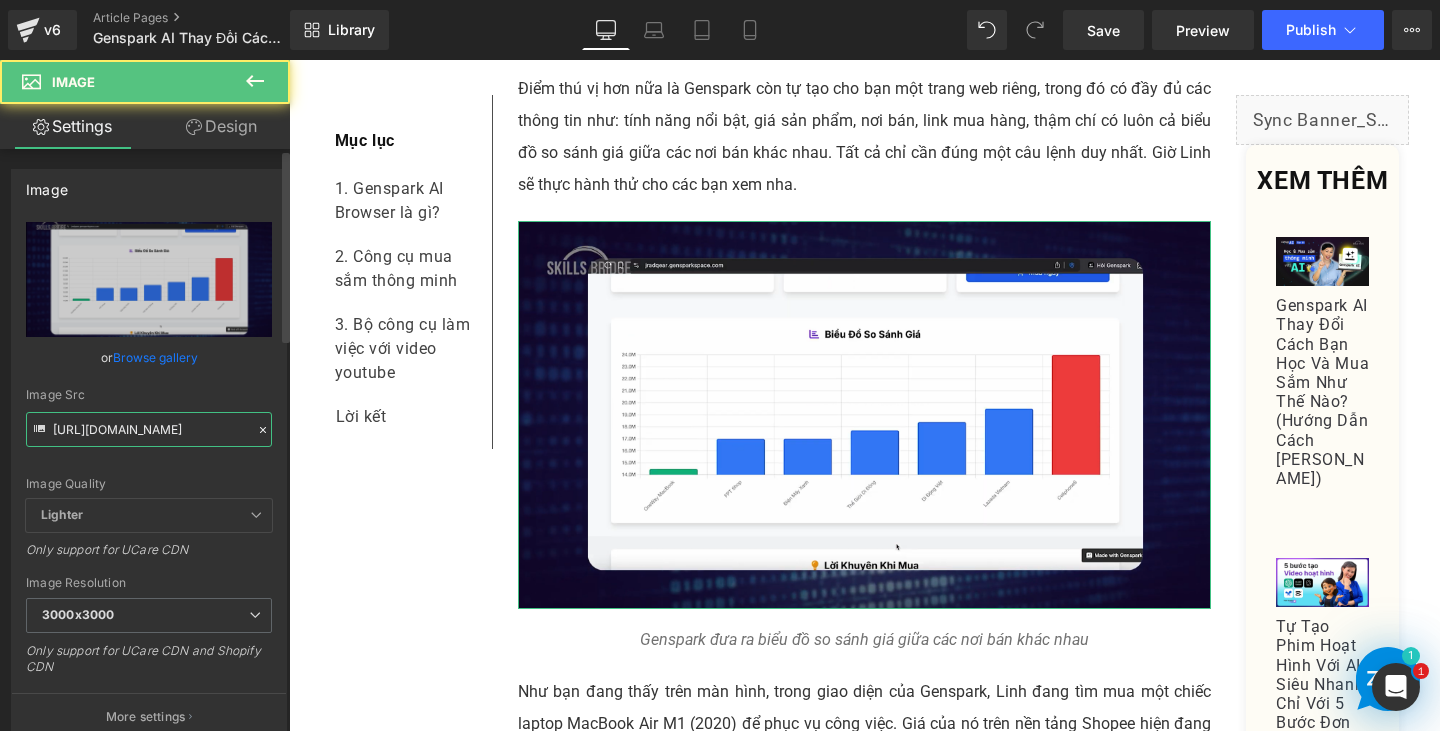 click on "https://cdn.shopify.com/s/files/1/0672/5605/8167/files/Screenshot_2025-06-26_133747_3000x3000.png?v=1750921839" at bounding box center [149, 429] 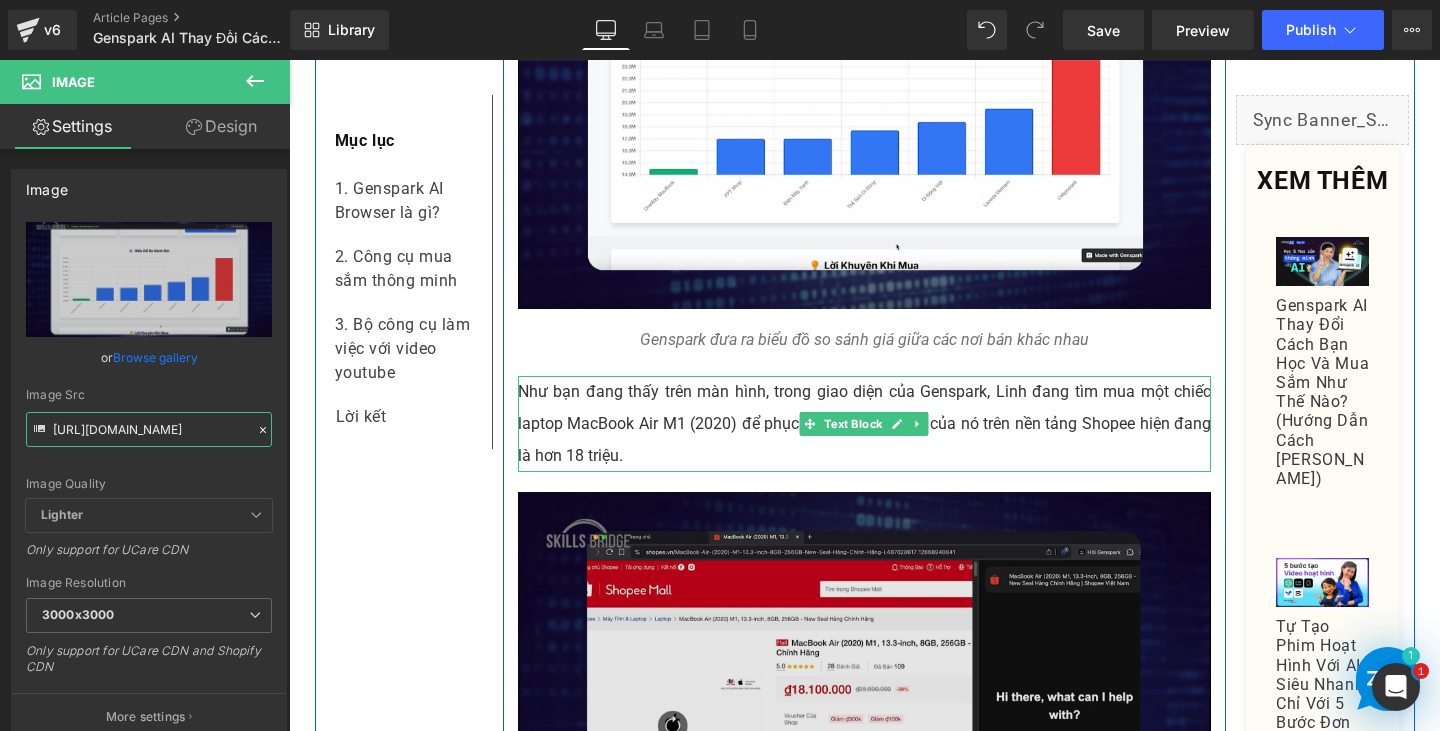 scroll, scrollTop: 4400, scrollLeft: 0, axis: vertical 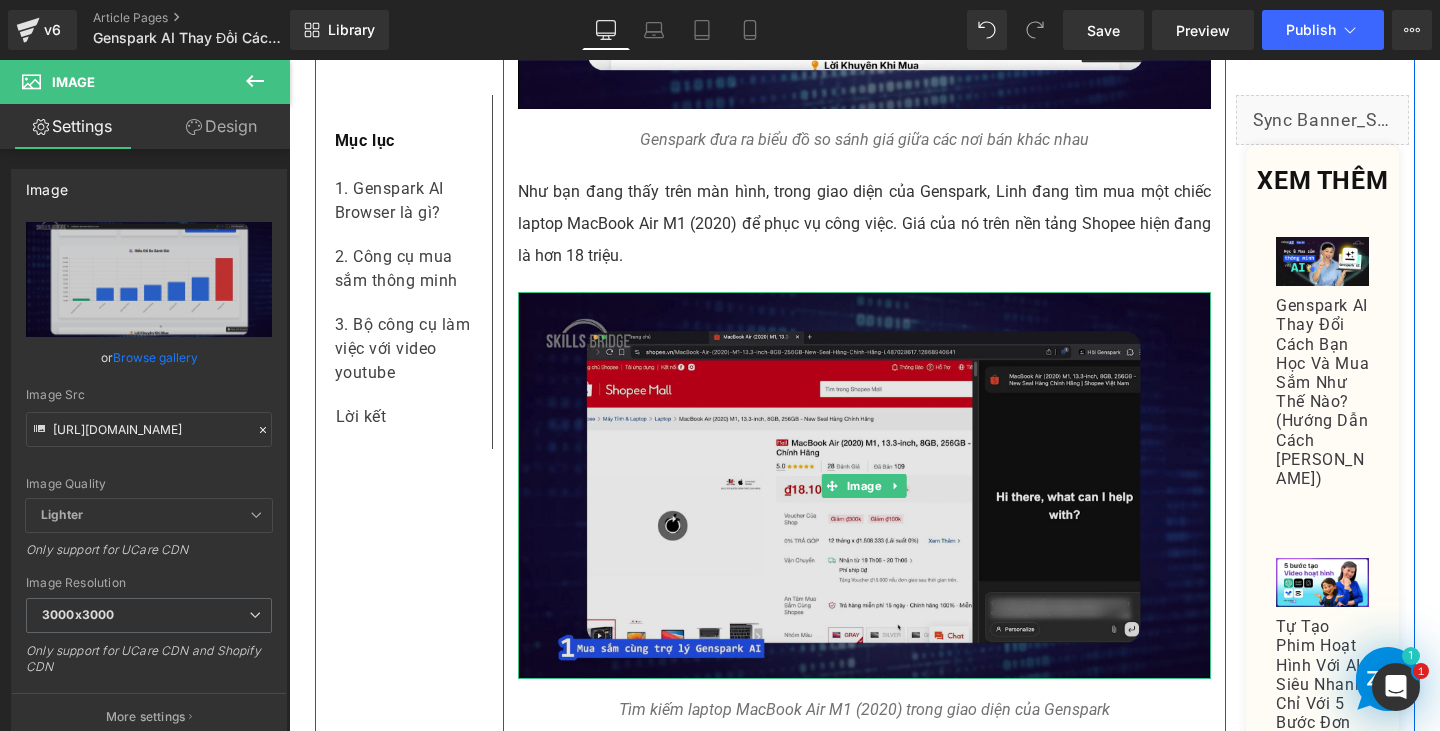 click at bounding box center [864, 485] 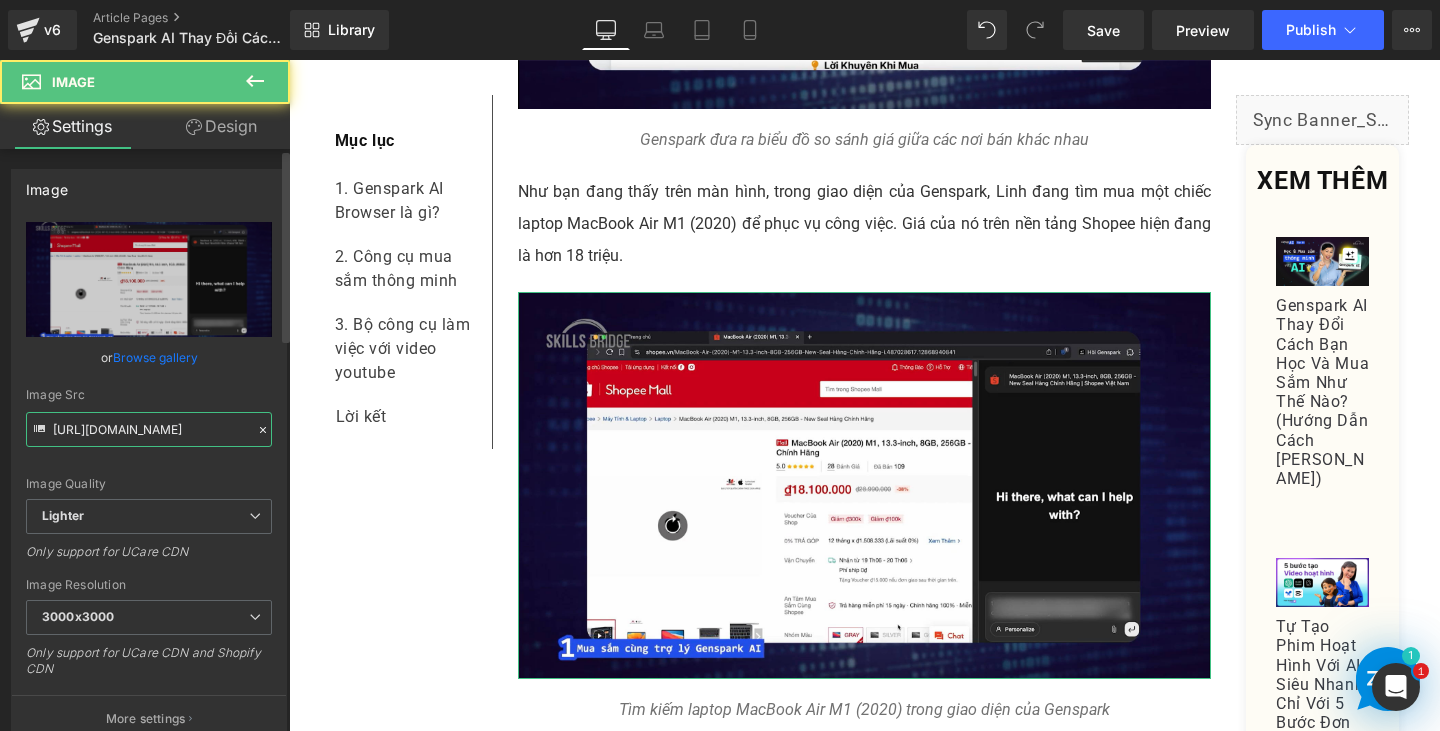 click on "https://ucarecdn.com/37efff6c-0387-4f4d-a302-1397c4410431/-/format/auto/-/preview/3000x3000/-/quality/lighter/Screenshot%202025-06-26%20144709.png" at bounding box center [149, 429] 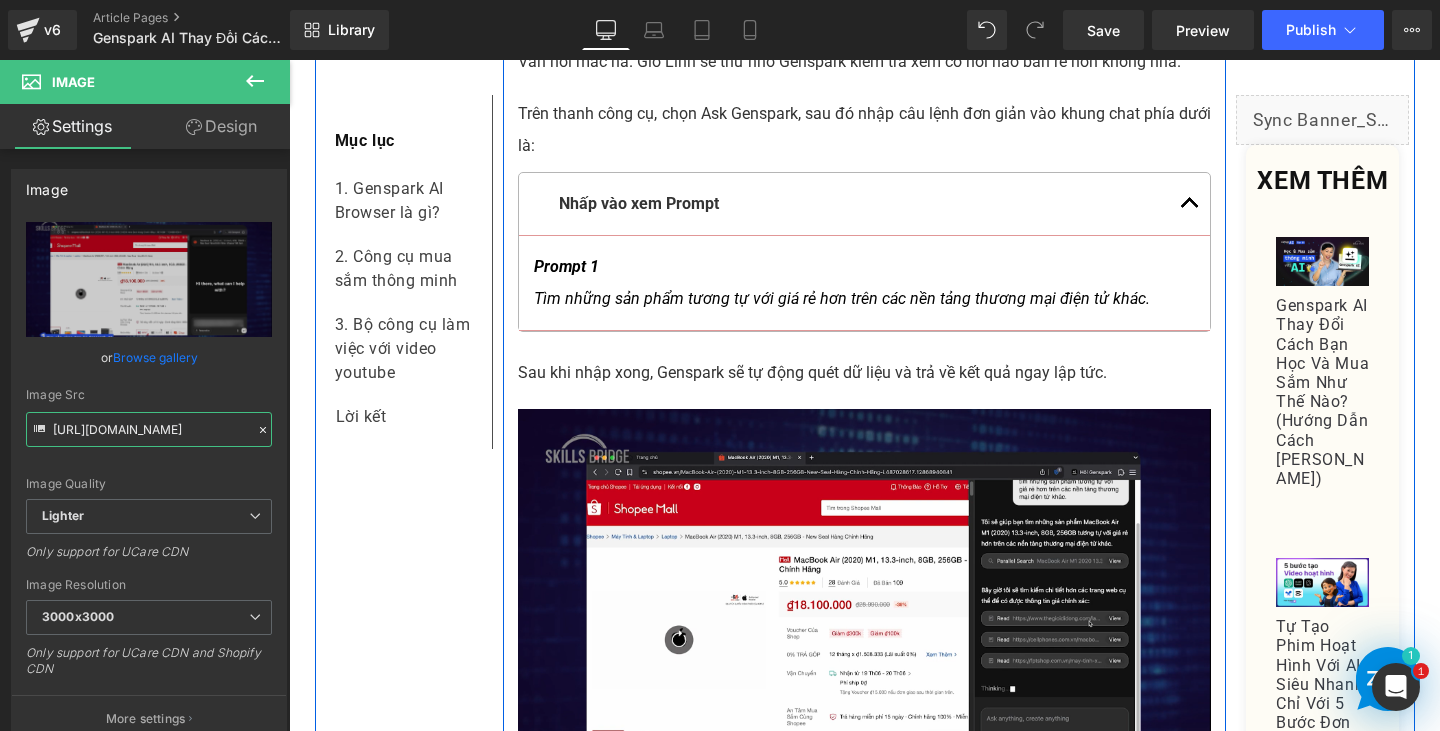 scroll, scrollTop: 5400, scrollLeft: 0, axis: vertical 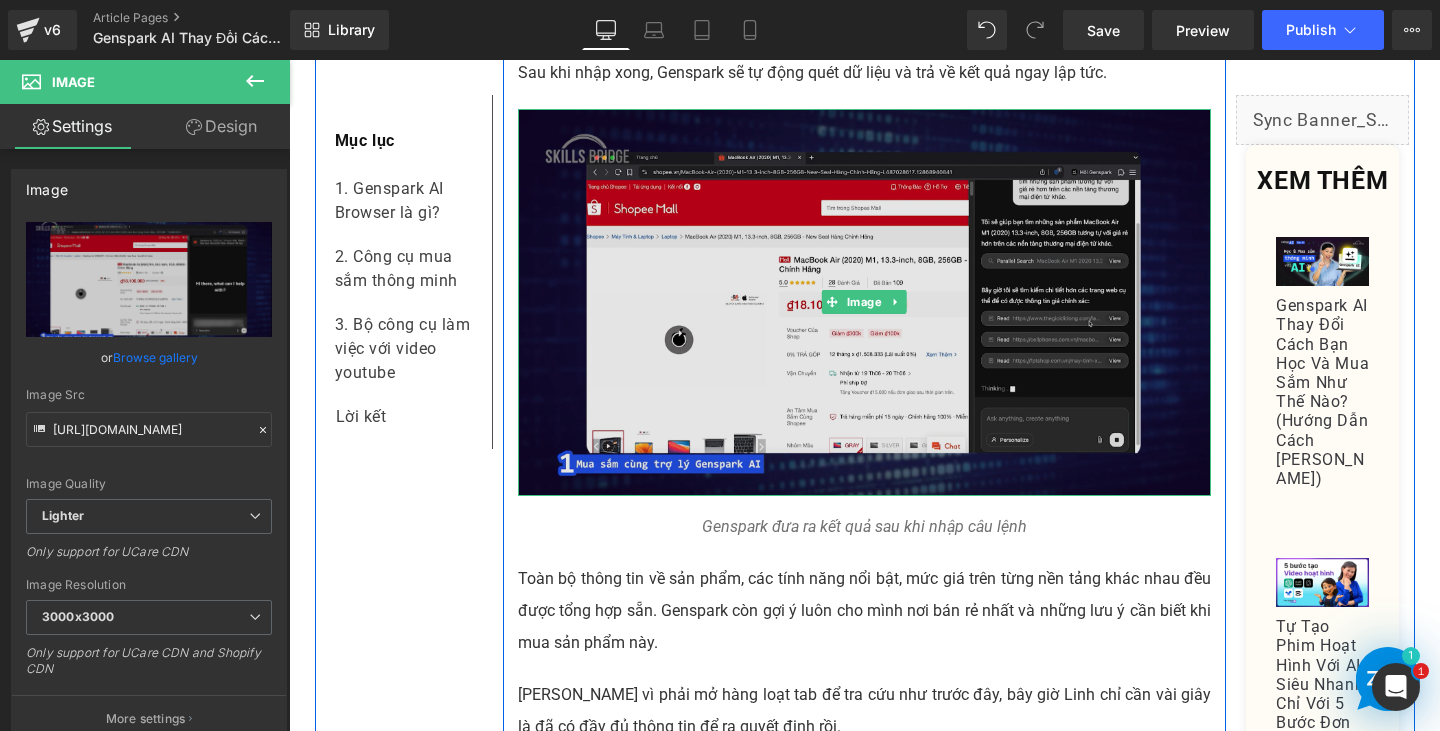 click at bounding box center [864, 302] 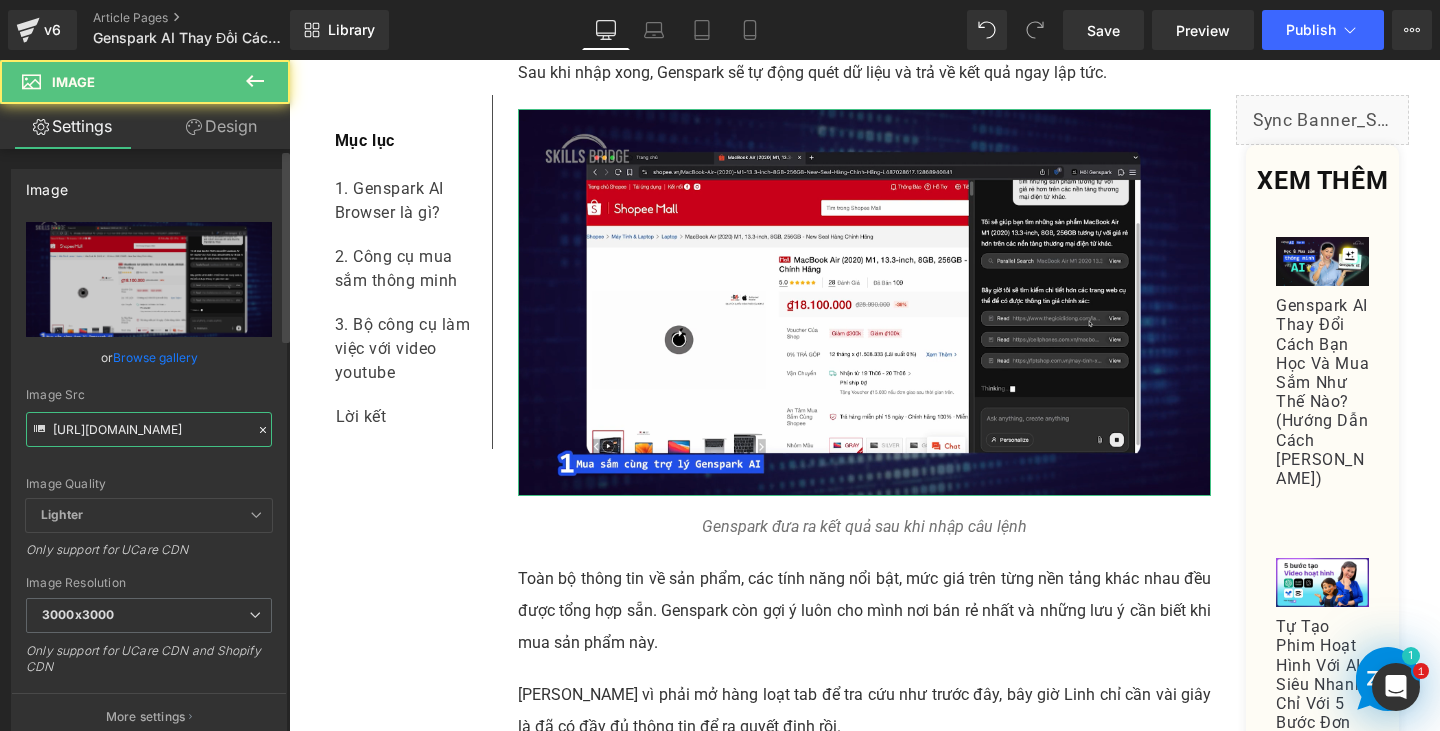click on "https://cdn.shopify.com/s/files/1/0672/5605/8167/files/Screenshot_2025-06-26_134314_3000x3000.png?v=1750921841" at bounding box center [149, 429] 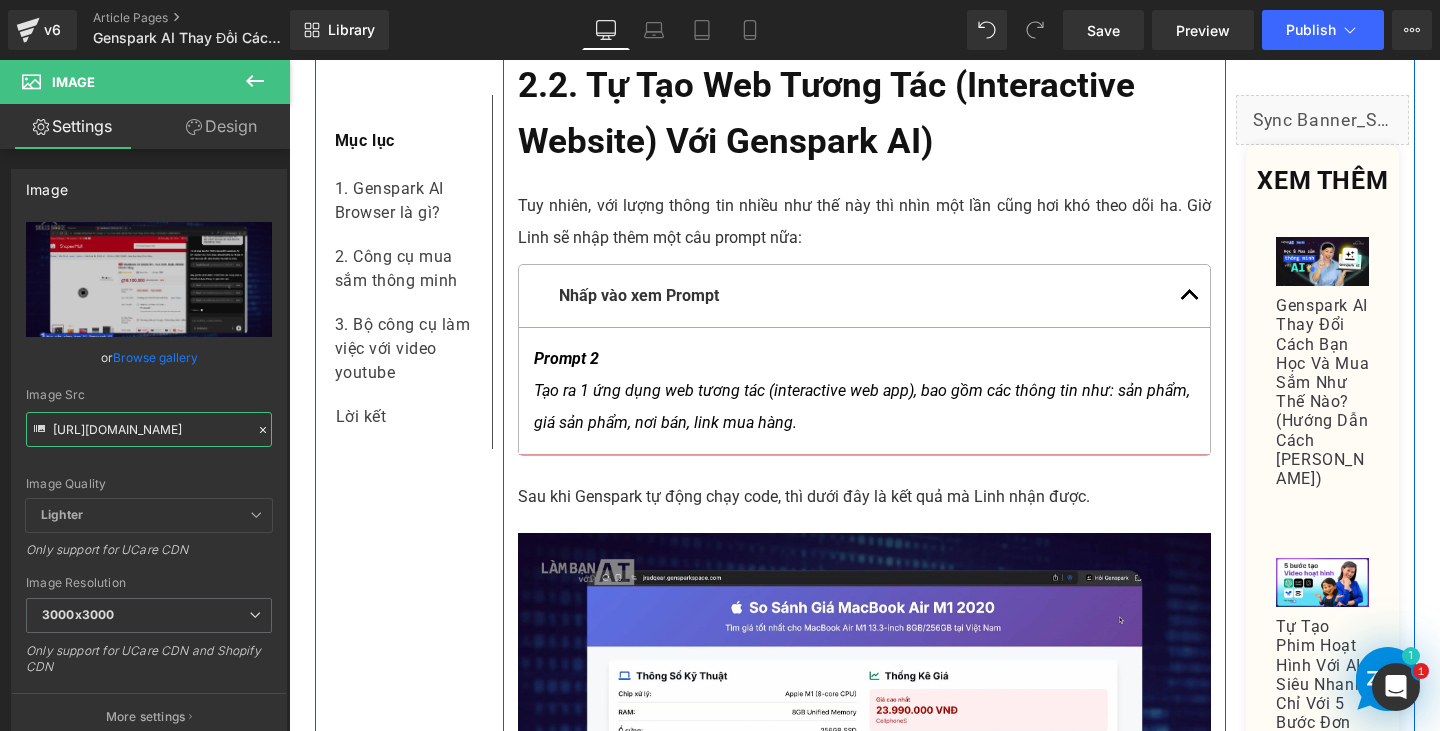 scroll, scrollTop: 6500, scrollLeft: 0, axis: vertical 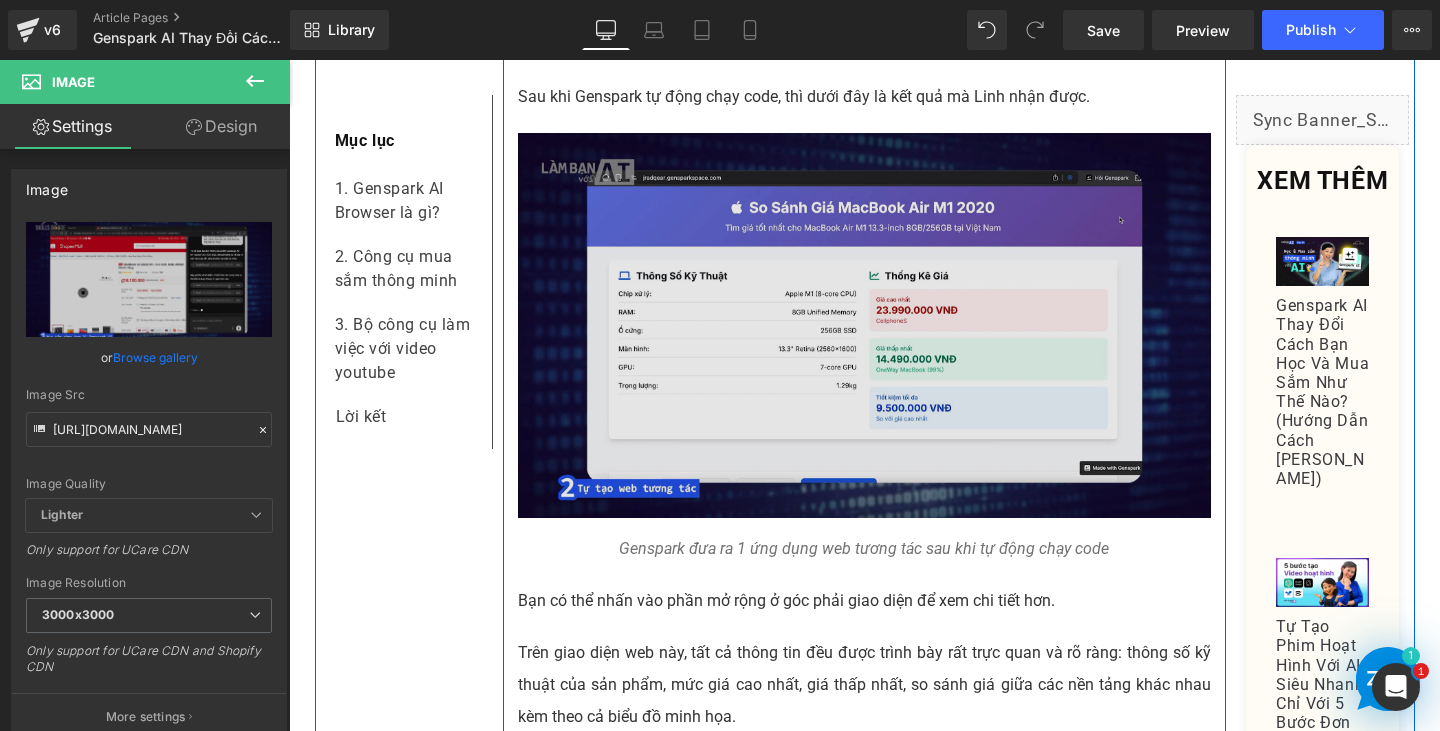 click at bounding box center [864, 325] 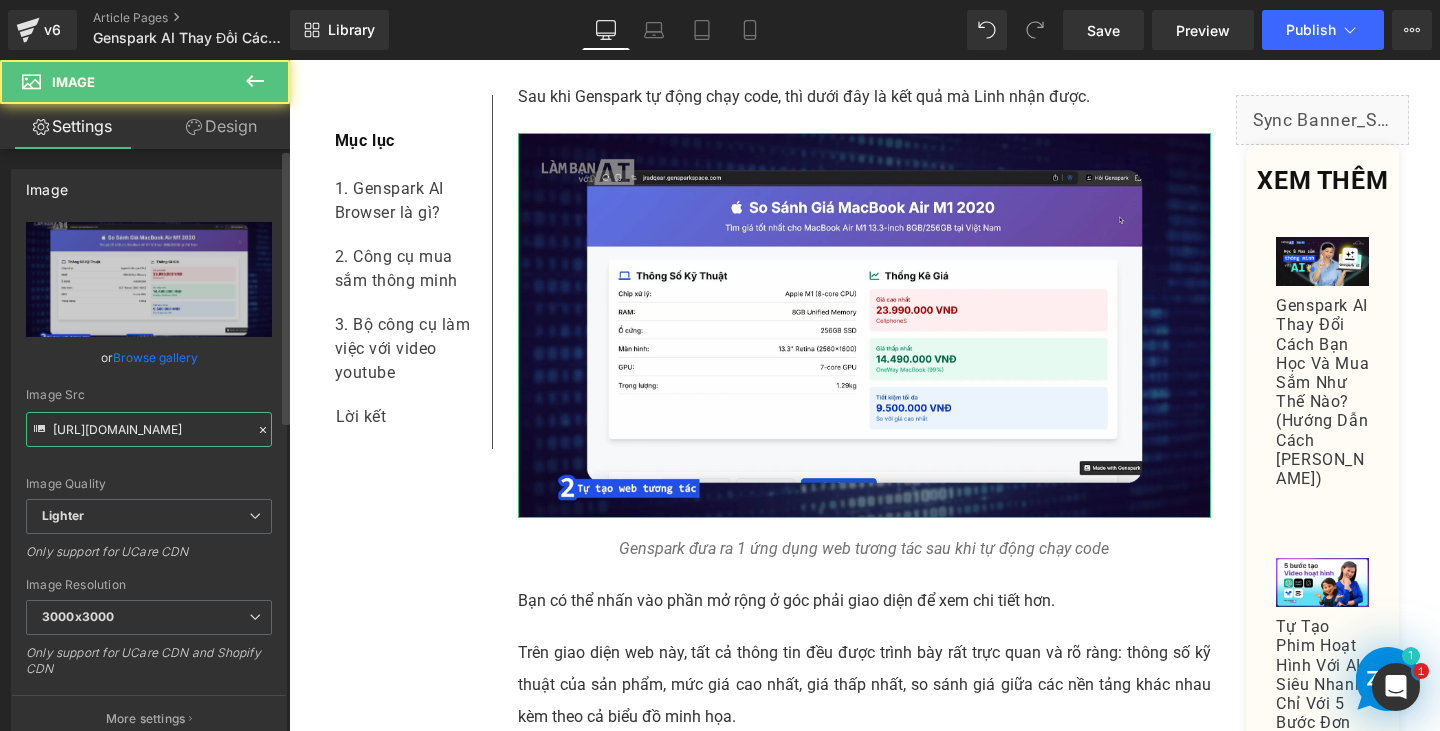 click on "https://ucarecdn.com/e24ccdaa-3d1b-47bc-b1ce-57606ecfcb8b/-/format/auto/-/preview/3000x3000/-/quality/lighter/Screenshot%202025-06-26%20153829.png" at bounding box center [149, 429] 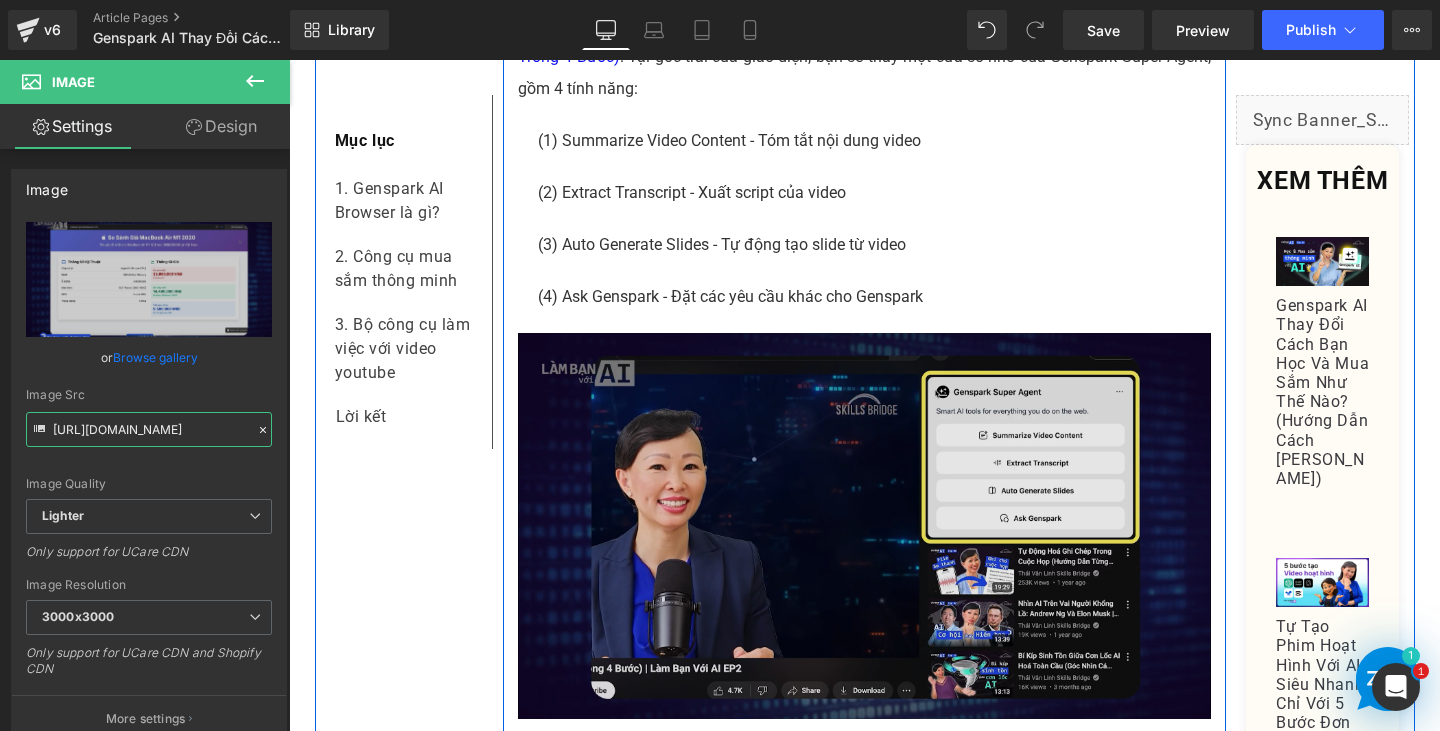 scroll, scrollTop: 8900, scrollLeft: 0, axis: vertical 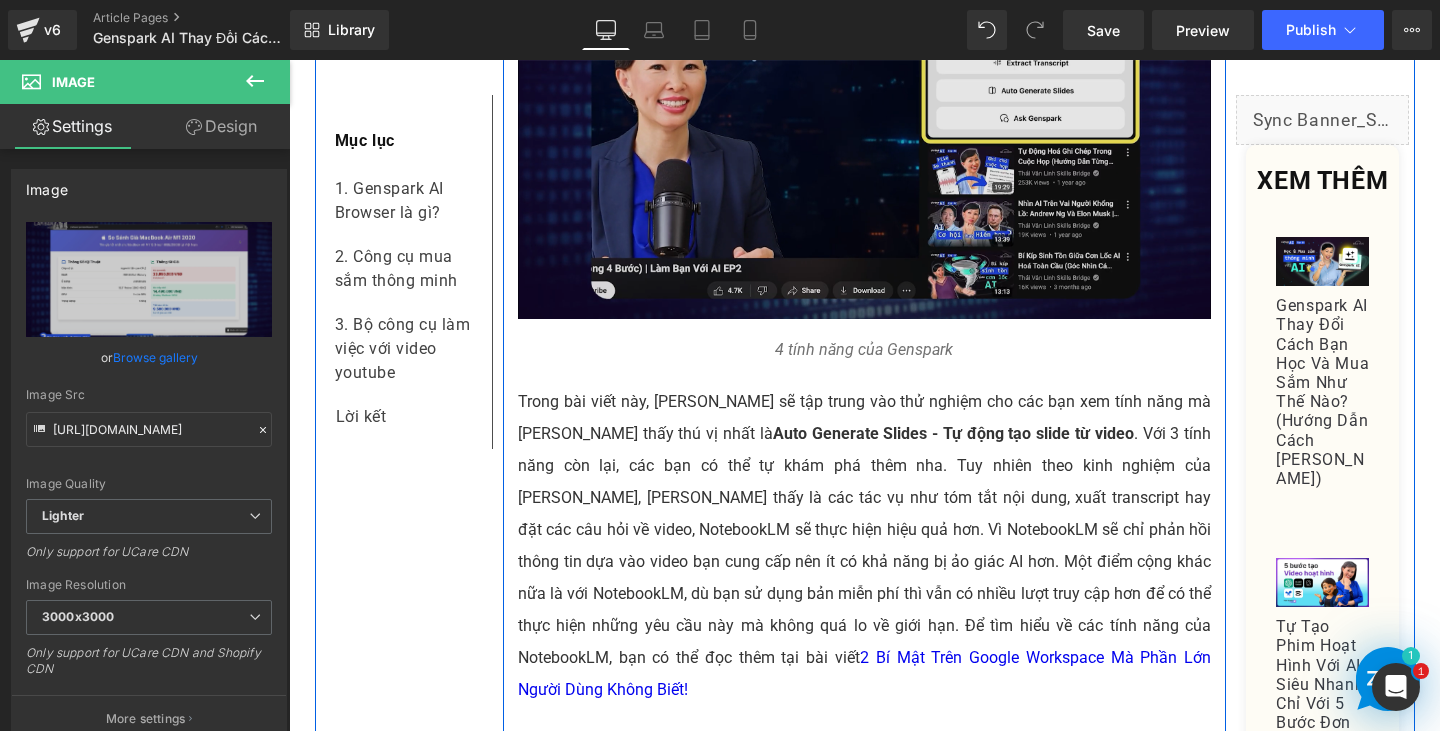 click at bounding box center [864, 126] 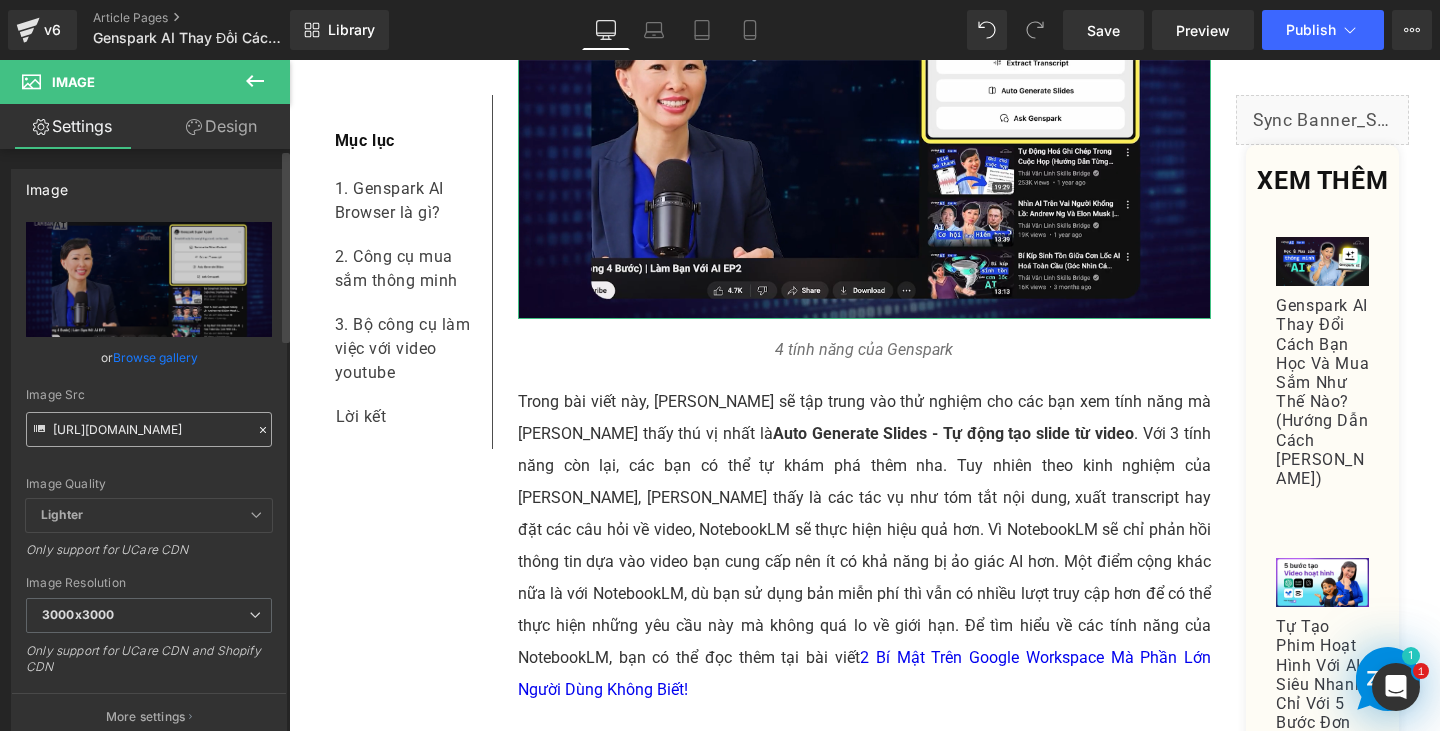 click on "https://cdn.shopify.com/s/files/1/0672/5605/8167/files/Screenshot_2025-06-26_134838_3000x3000.png?v=1750921841" at bounding box center [149, 429] 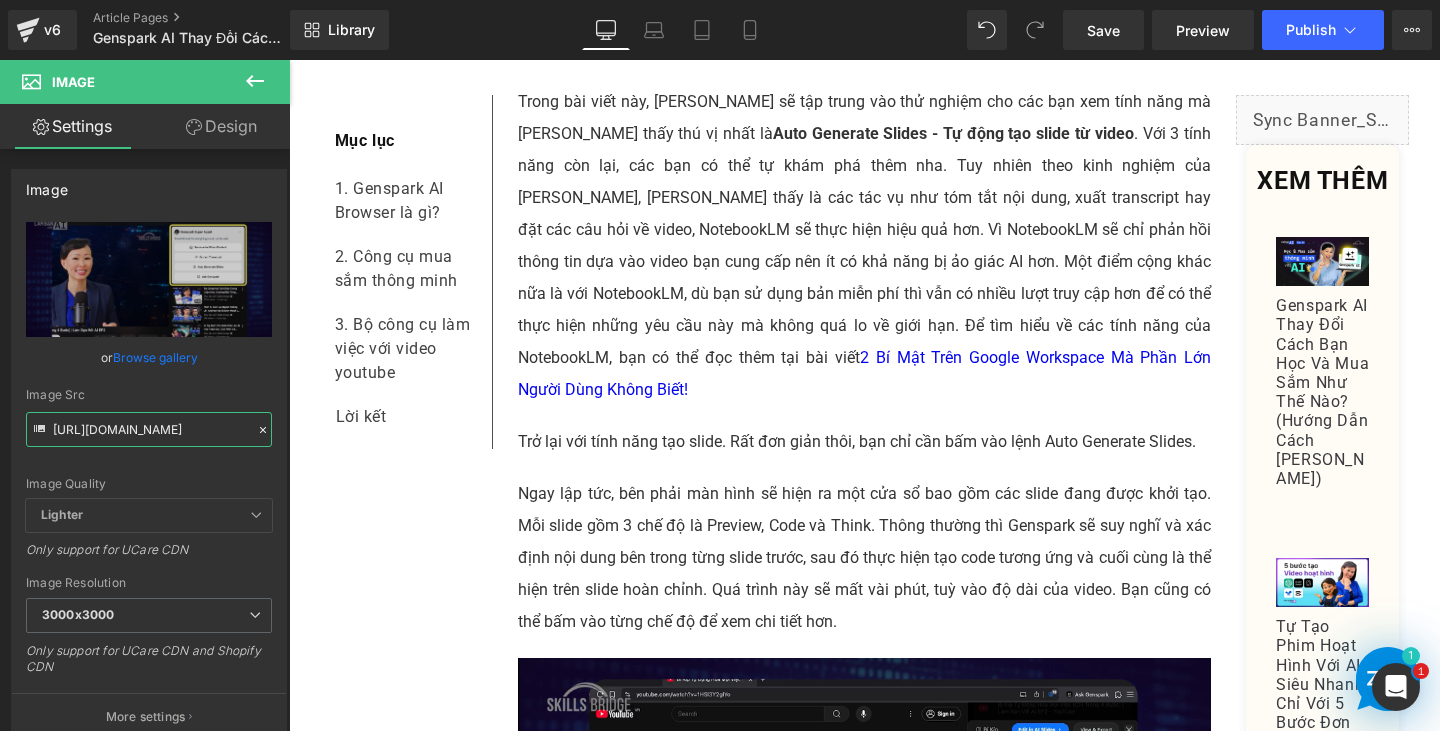 scroll, scrollTop: 9600, scrollLeft: 0, axis: vertical 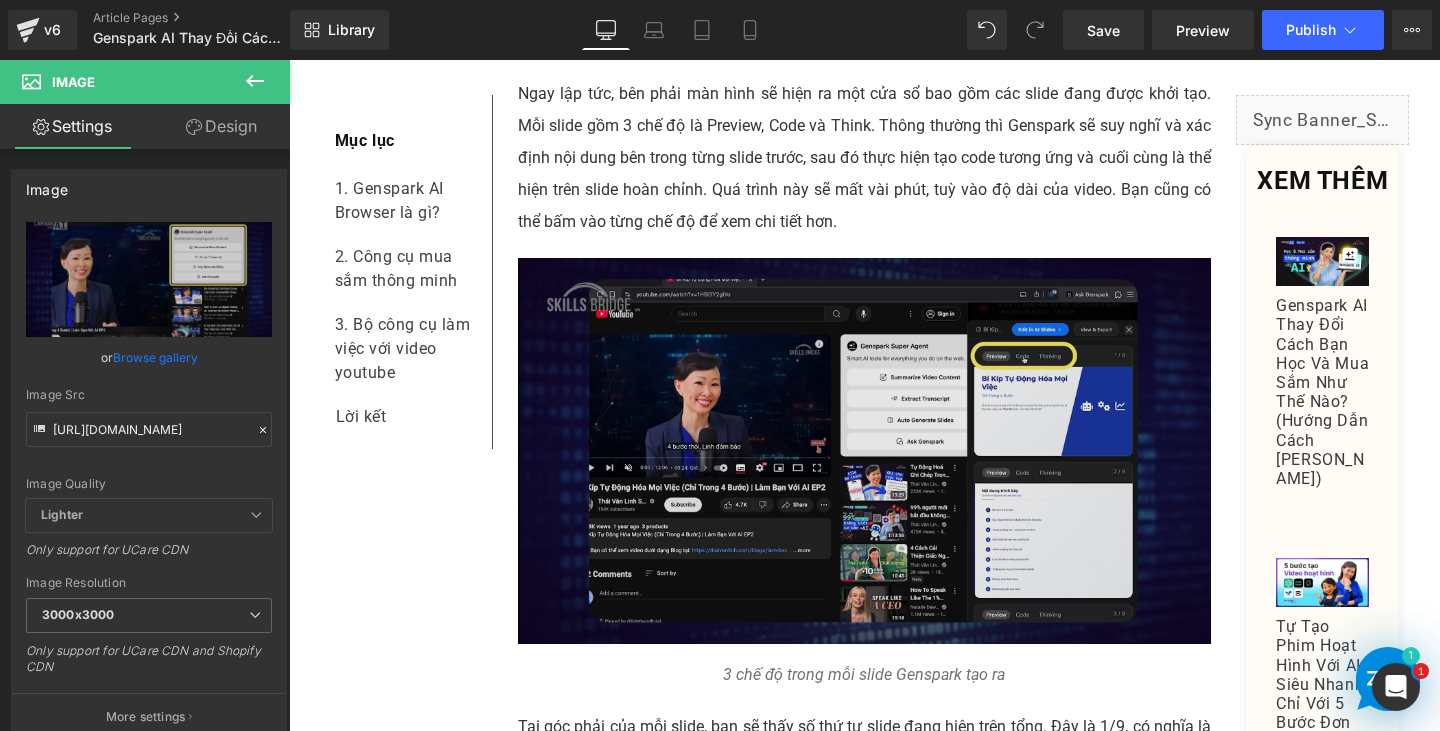 click at bounding box center [864, 451] 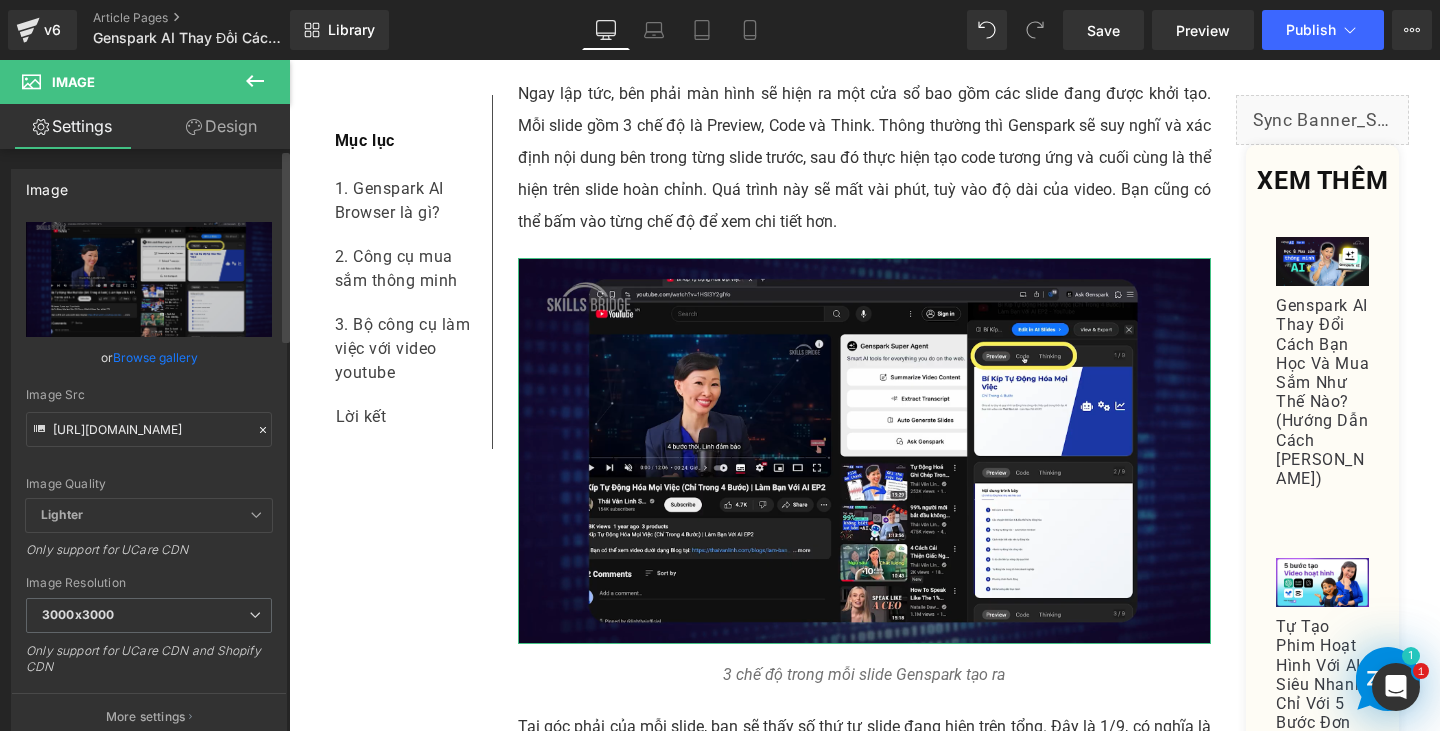 click 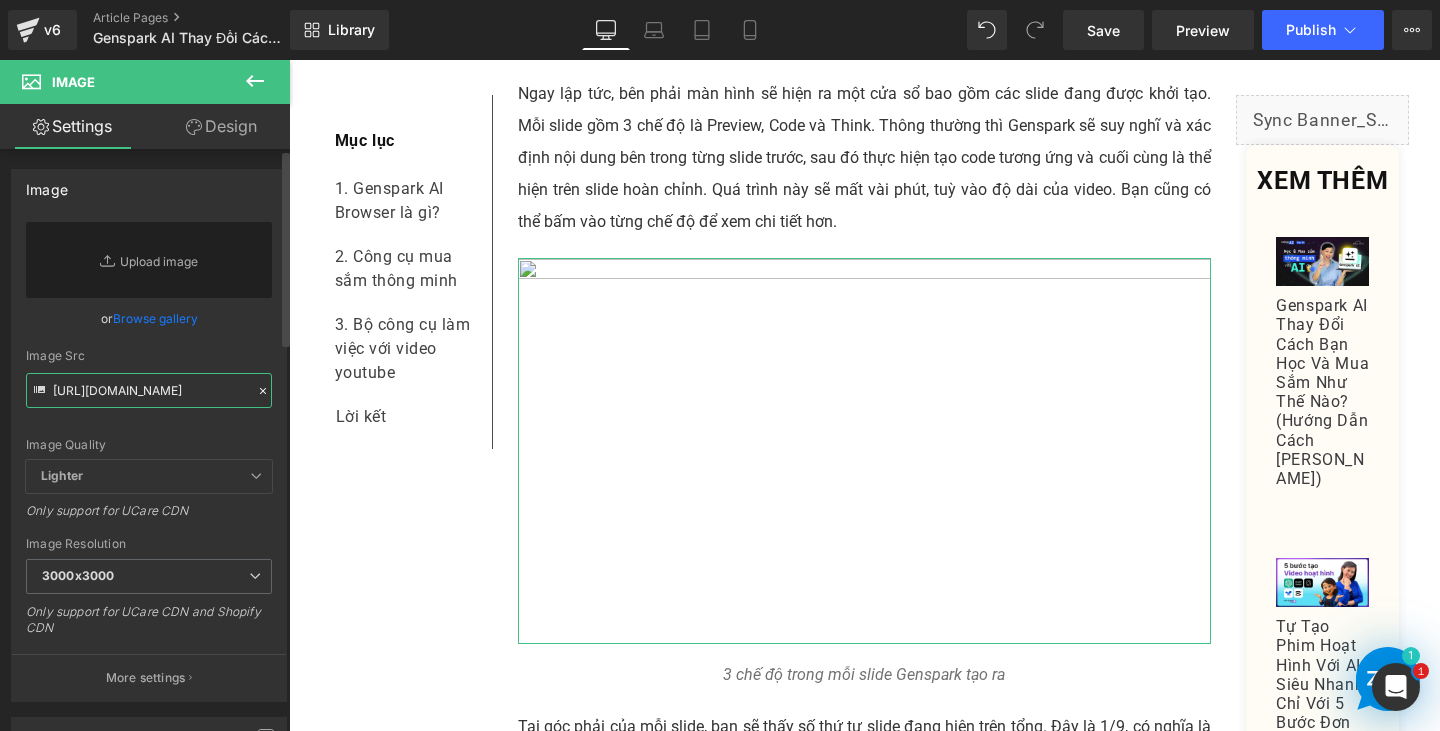 click on "https://cdn.shopify.com/s/files/1/0672/5605/8167/files/Screenshot_2025-06-26_135149_3000x3000.png?v=1750921841" at bounding box center [149, 390] 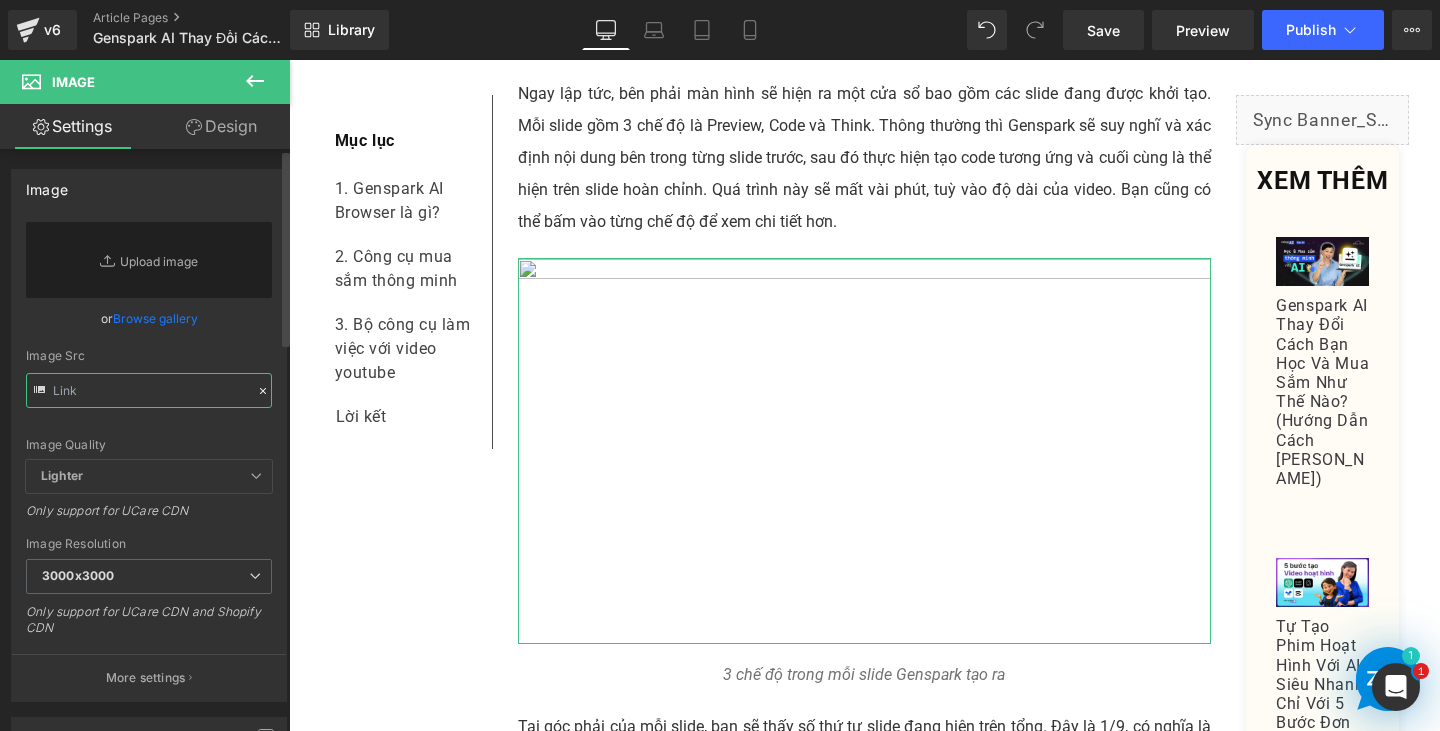 paste on "https://cdn.shopify.com/s/files/1/0672/5605/8167/files/Screenshot_2025-06-26_134838_3000x3000.png?v=1750921841" 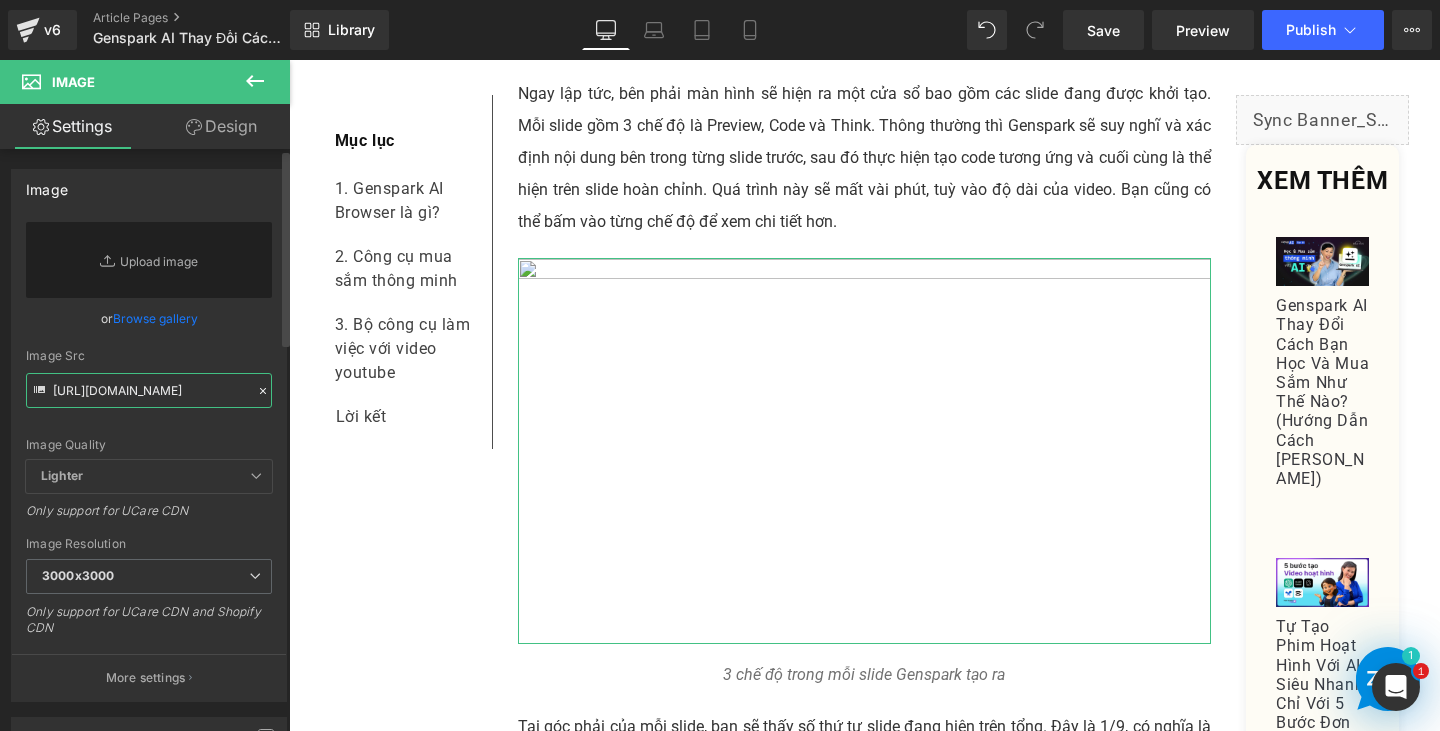 scroll, scrollTop: 0, scrollLeft: 501, axis: horizontal 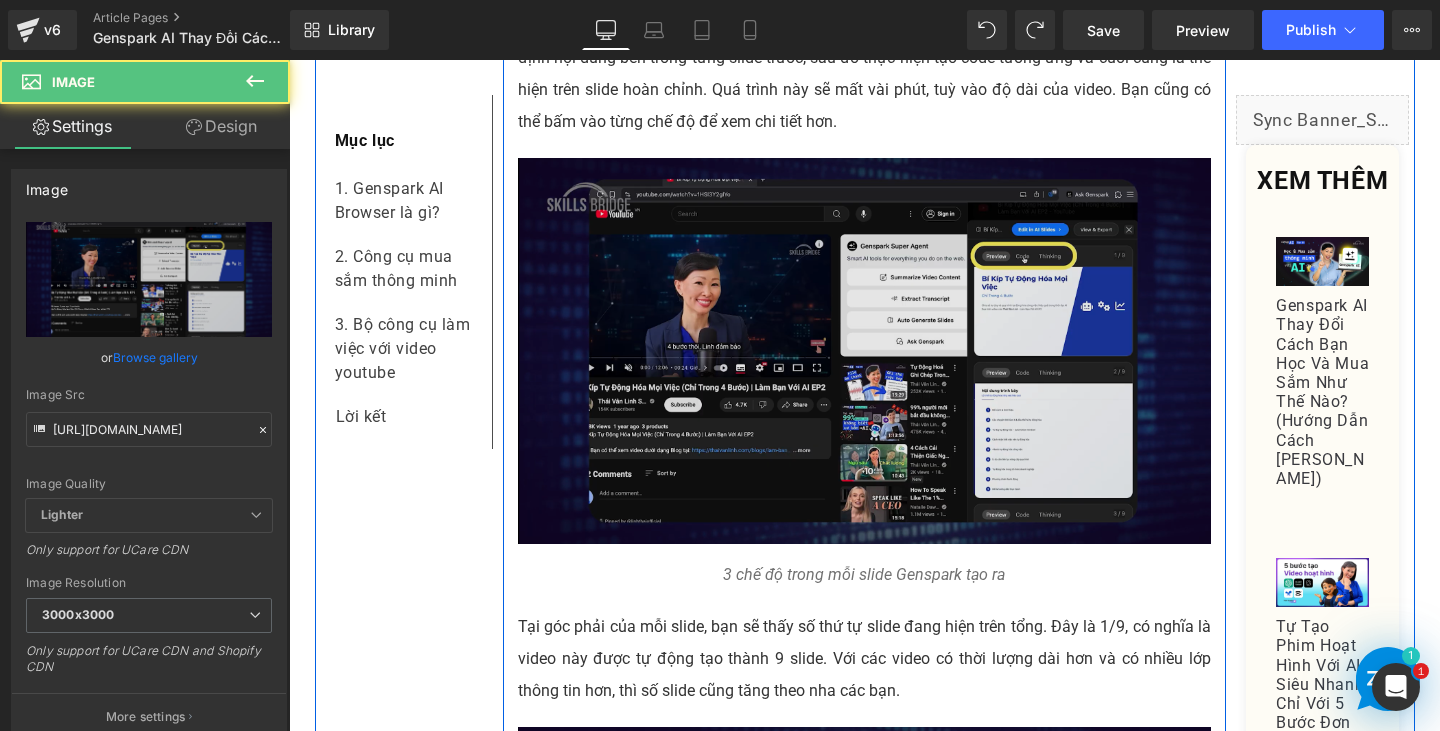click at bounding box center (864, 351) 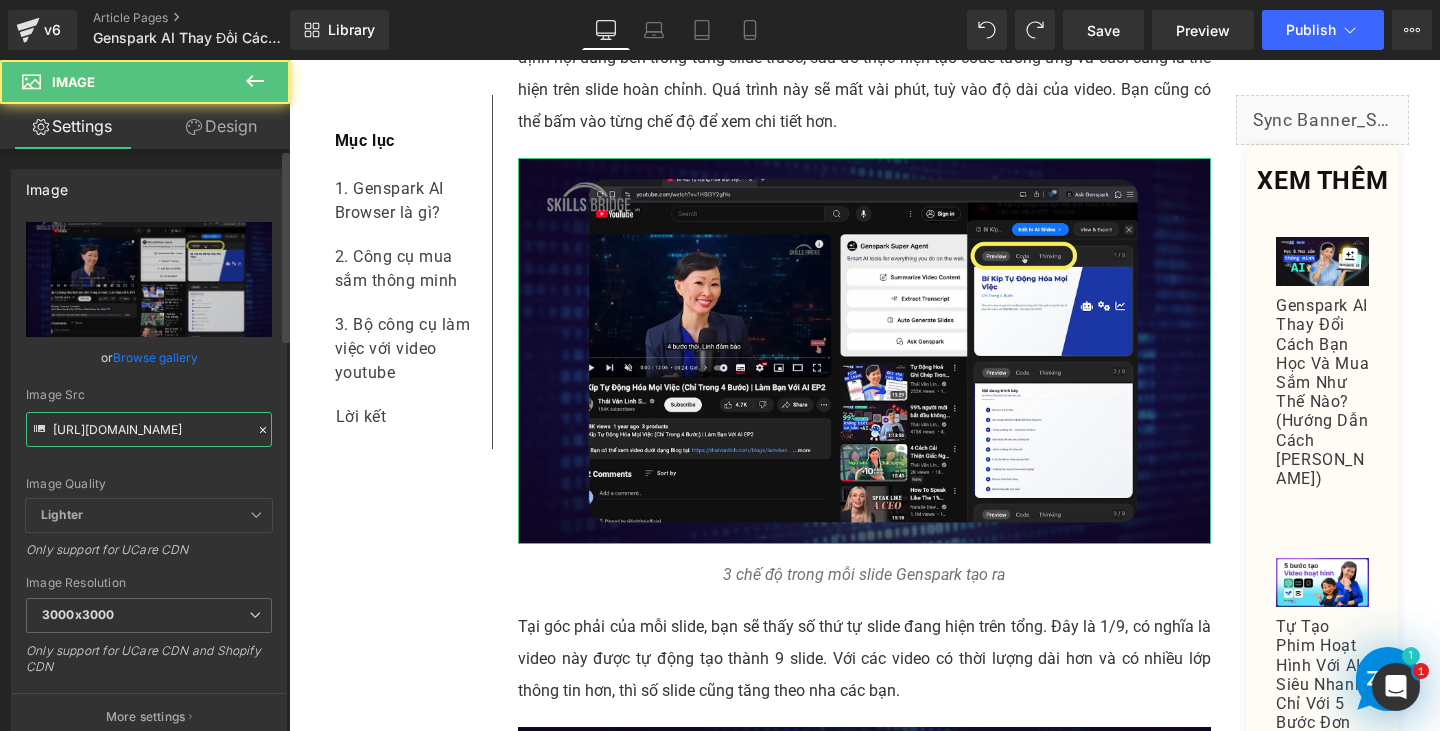 click on "https://cdn.shopify.com/s/files/1/0672/5605/8167/files/Screenshot_2025-06-26_134838_3000x3000.png?v=1750921841" at bounding box center (149, 429) 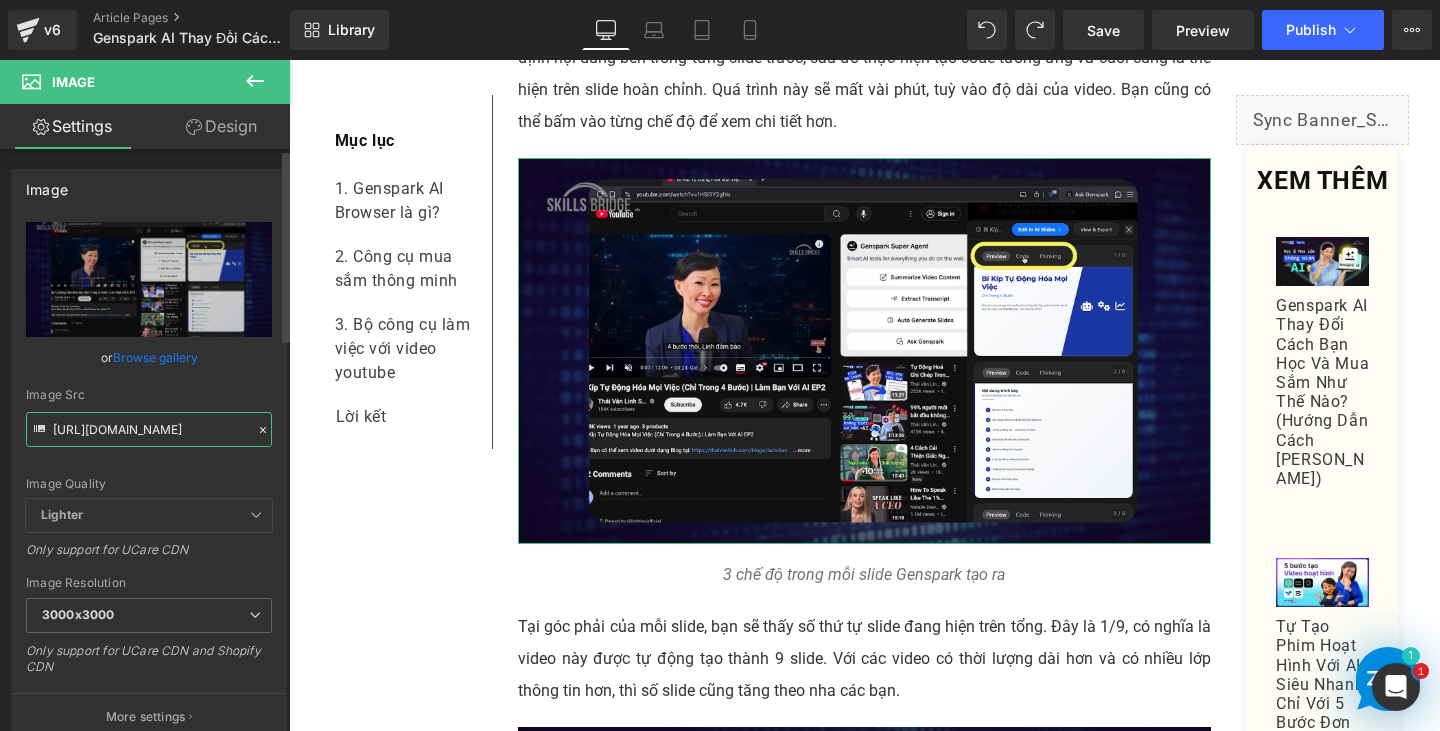 type on "https://cdn.shopify.com/s/files/1/0672/5605/8167/files/Screenshot_2025-06-26_135149_3000x3000.png?v=1750921841" 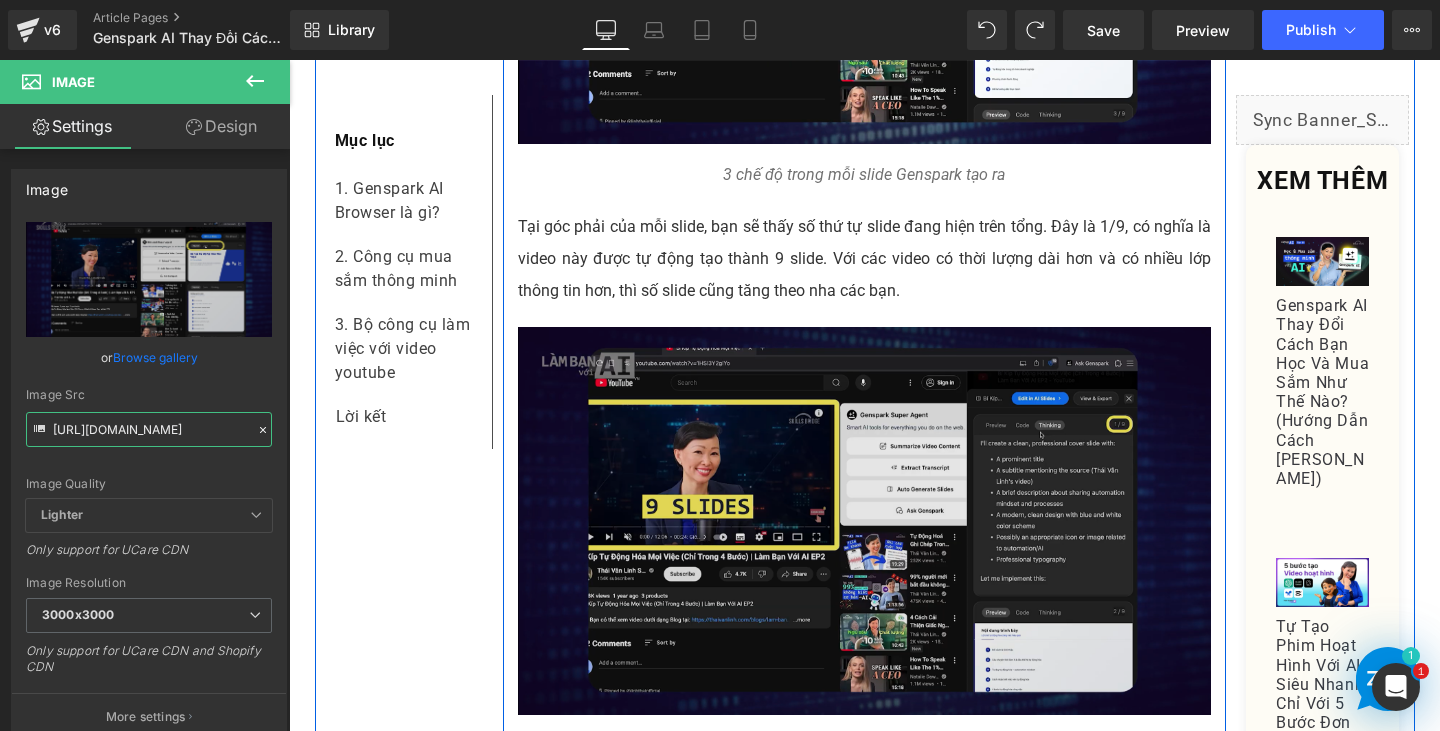 scroll, scrollTop: 10200, scrollLeft: 0, axis: vertical 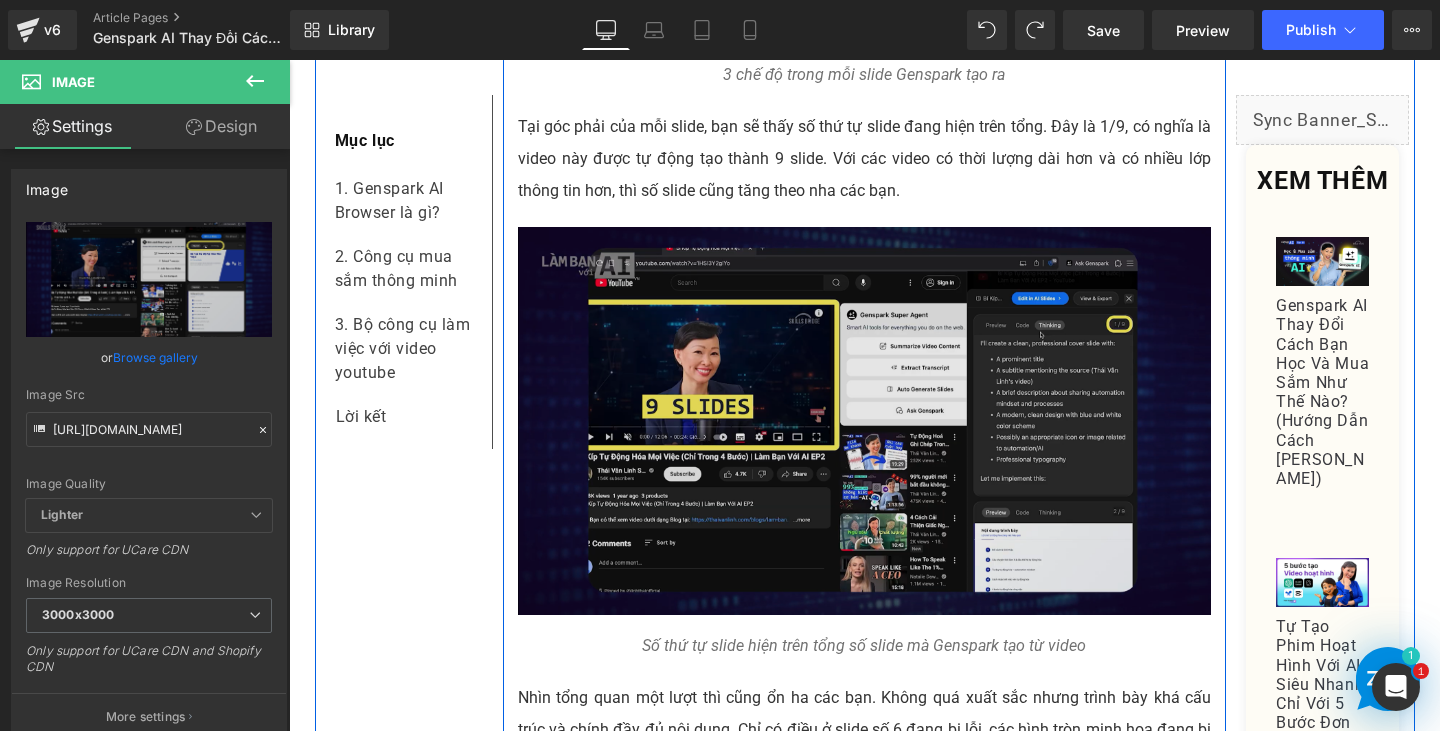 click at bounding box center [864, 421] 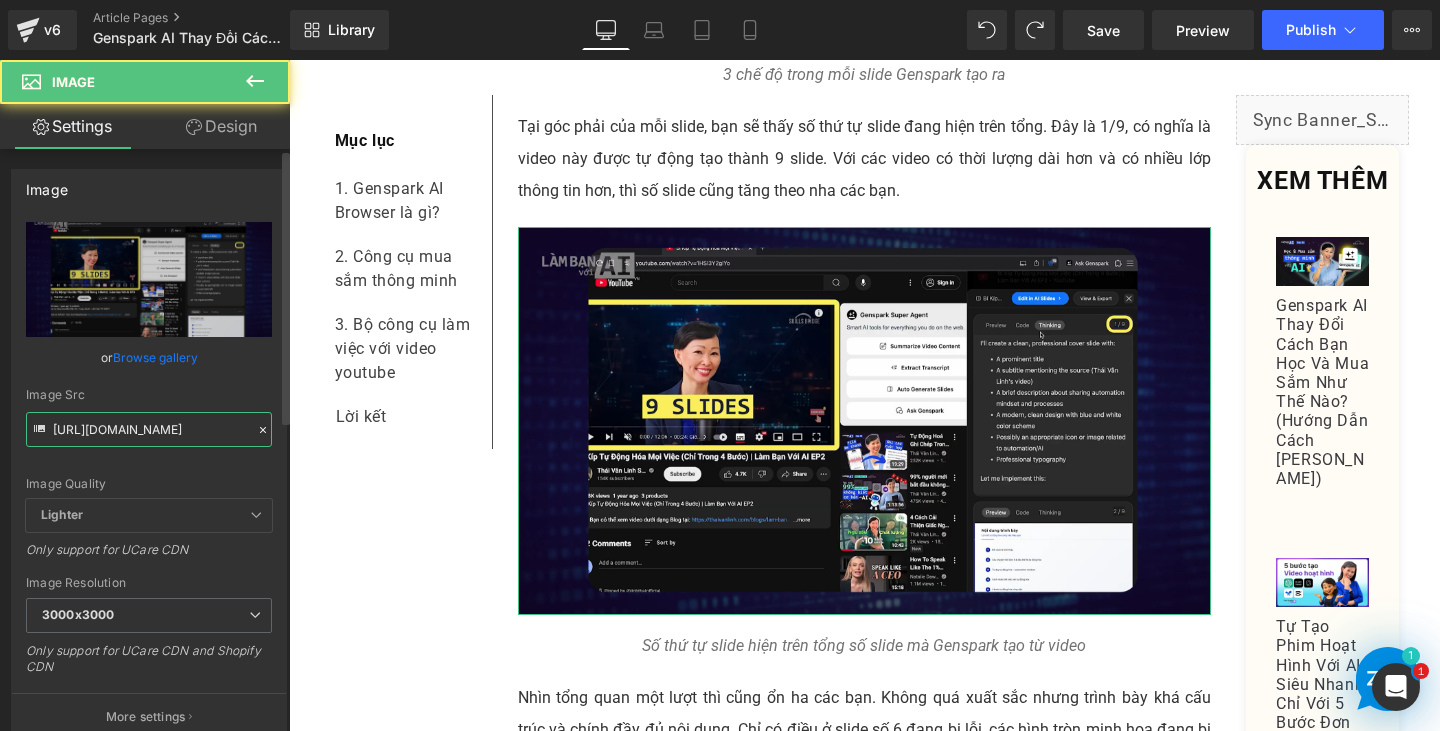 click on "https://cdn.shopify.com/s/files/1/0672/5605/8167/files/Screenshot_2025-06-26_135402_3000x3000.png?v=1750921841" at bounding box center [149, 429] 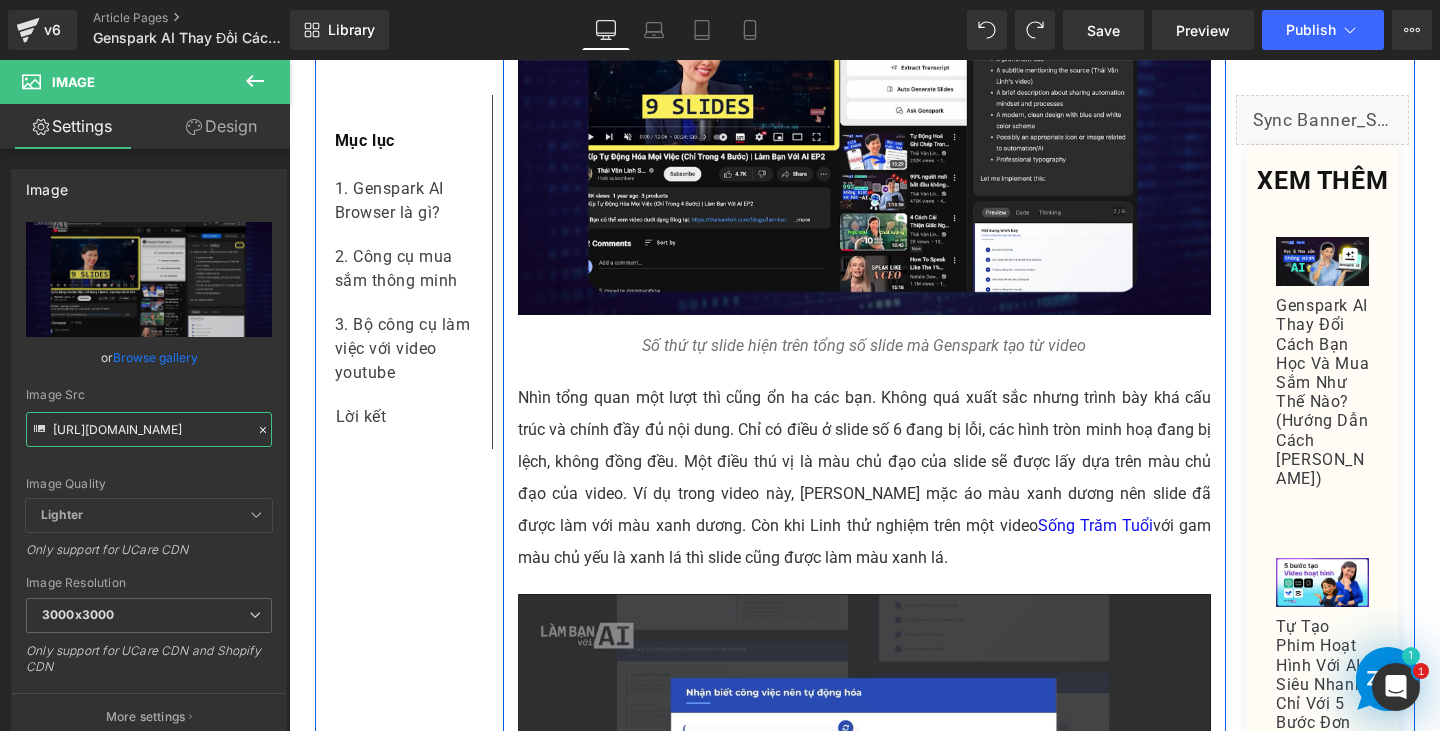 scroll, scrollTop: 10800, scrollLeft: 0, axis: vertical 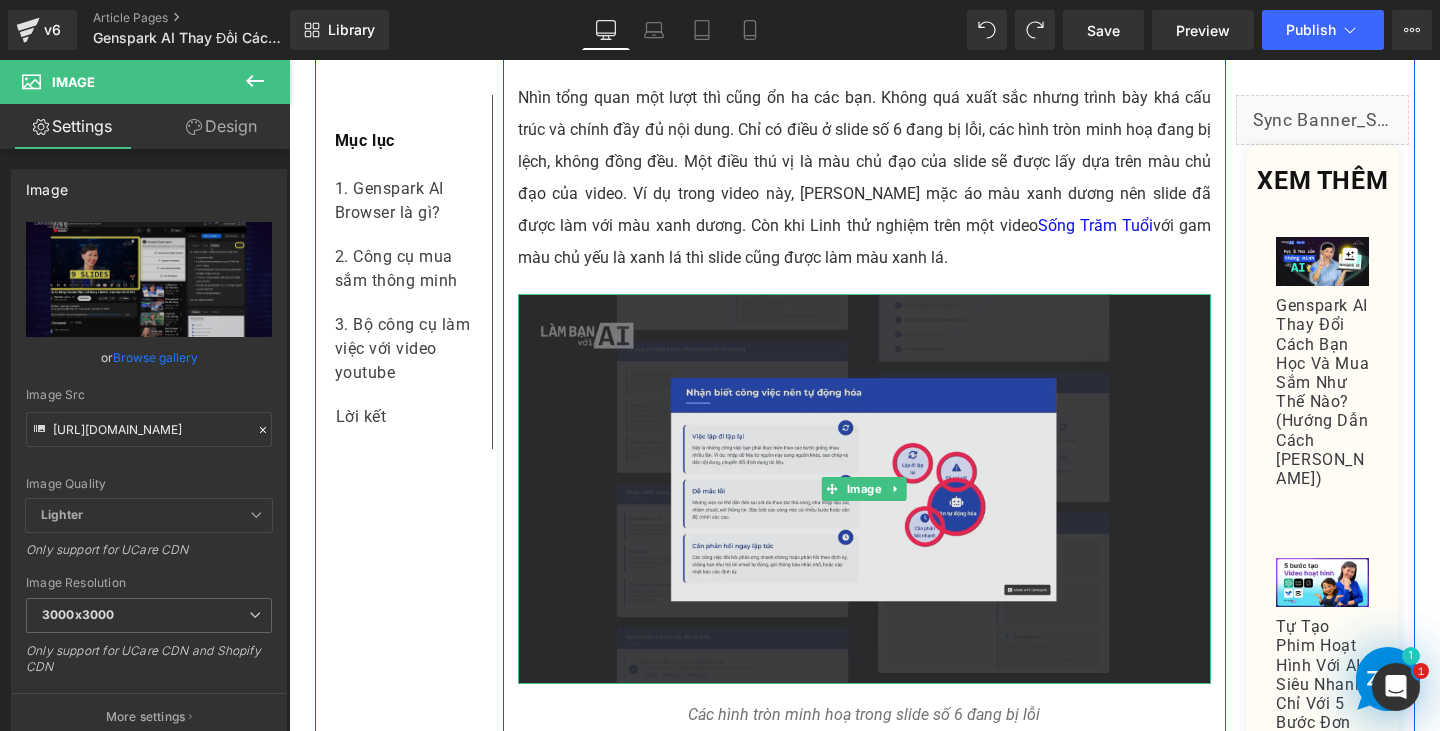 click at bounding box center [864, 489] 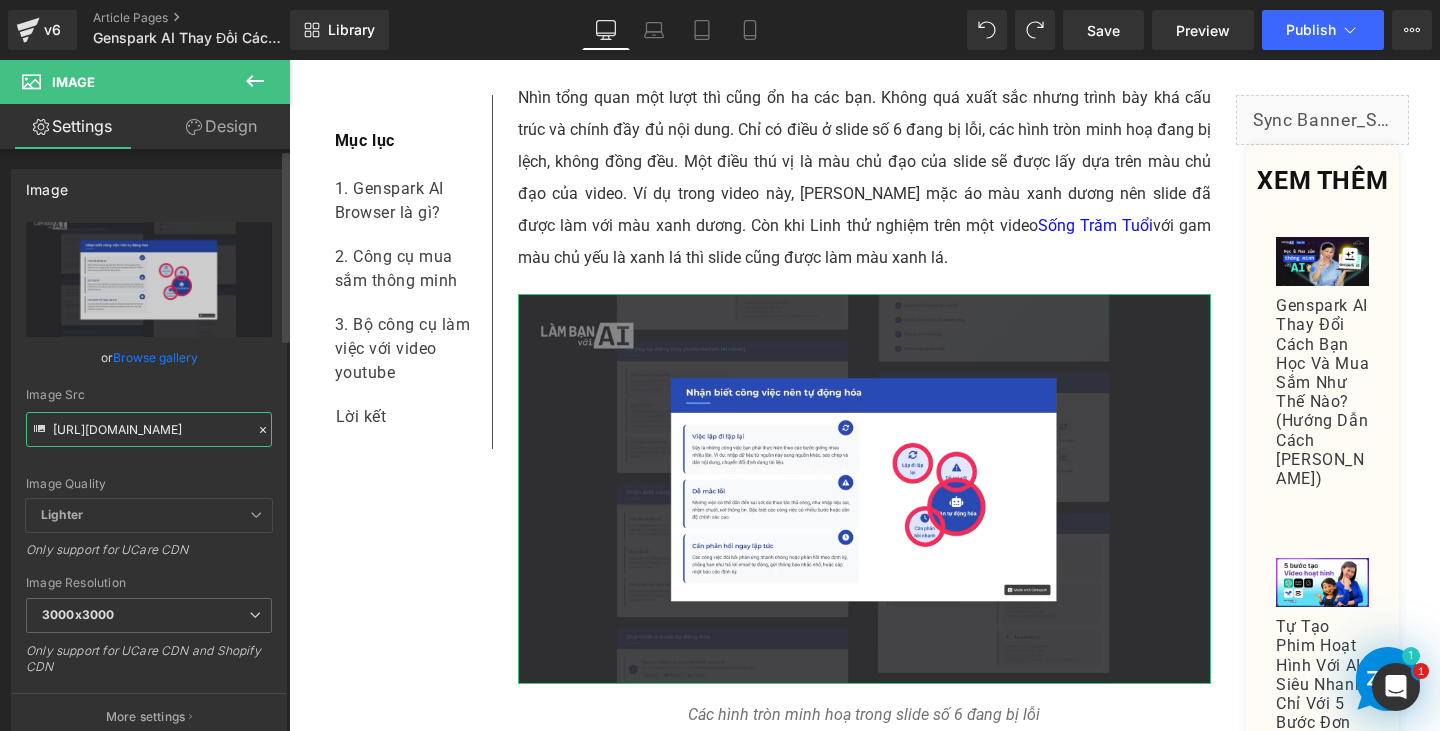click on "https://cdn.shopify.com/s/files/1/0672/5605/8167/files/Screenshot_2025-06-26_135637_3000x3000.png?v=1750921838" at bounding box center [149, 429] 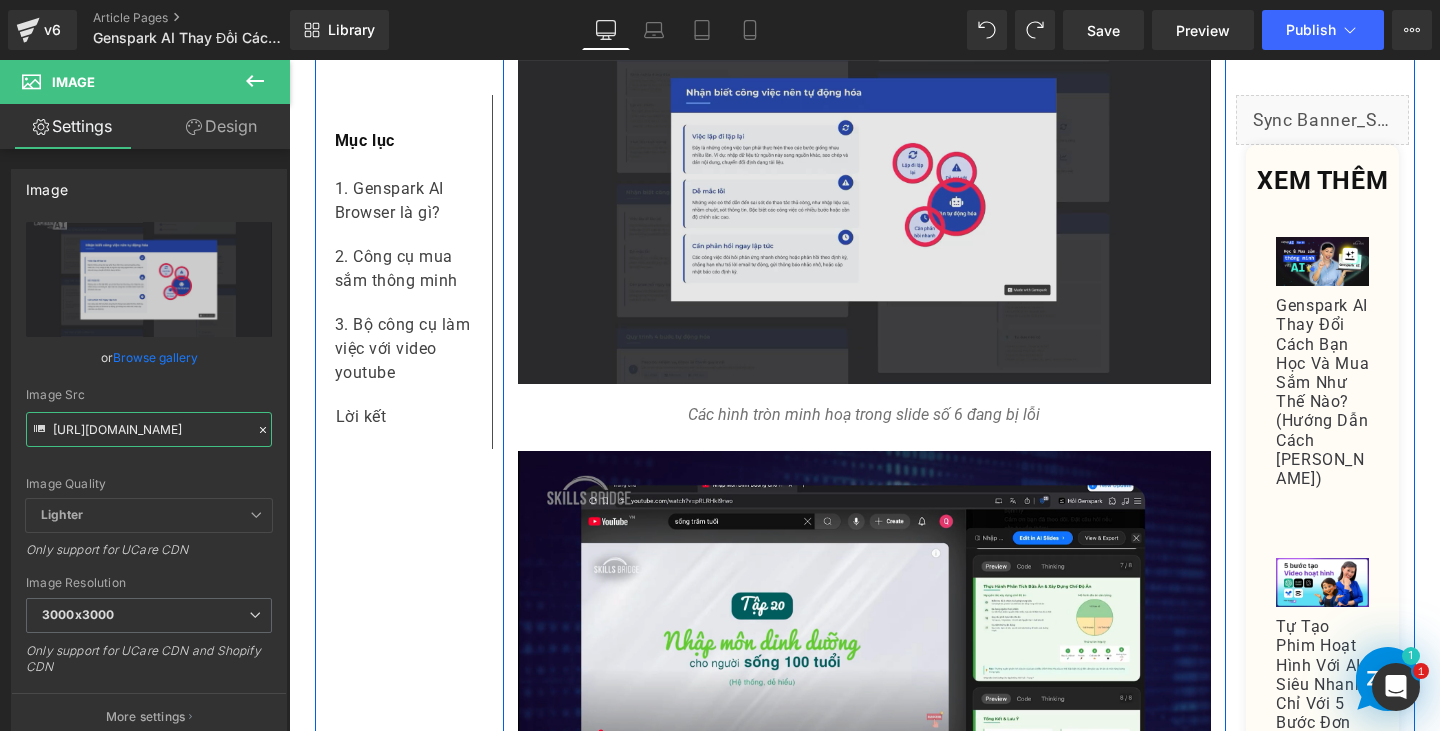 scroll, scrollTop: 11300, scrollLeft: 0, axis: vertical 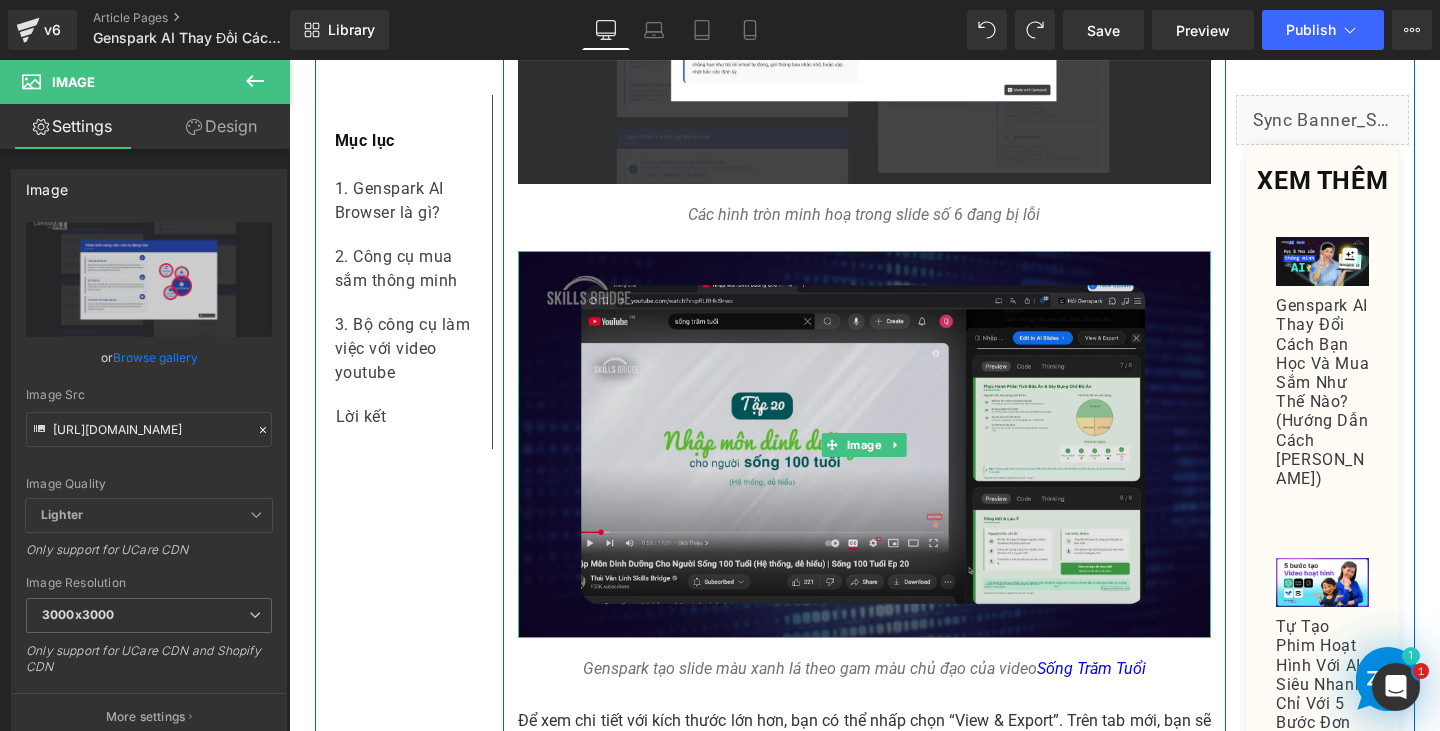 click at bounding box center [864, 444] 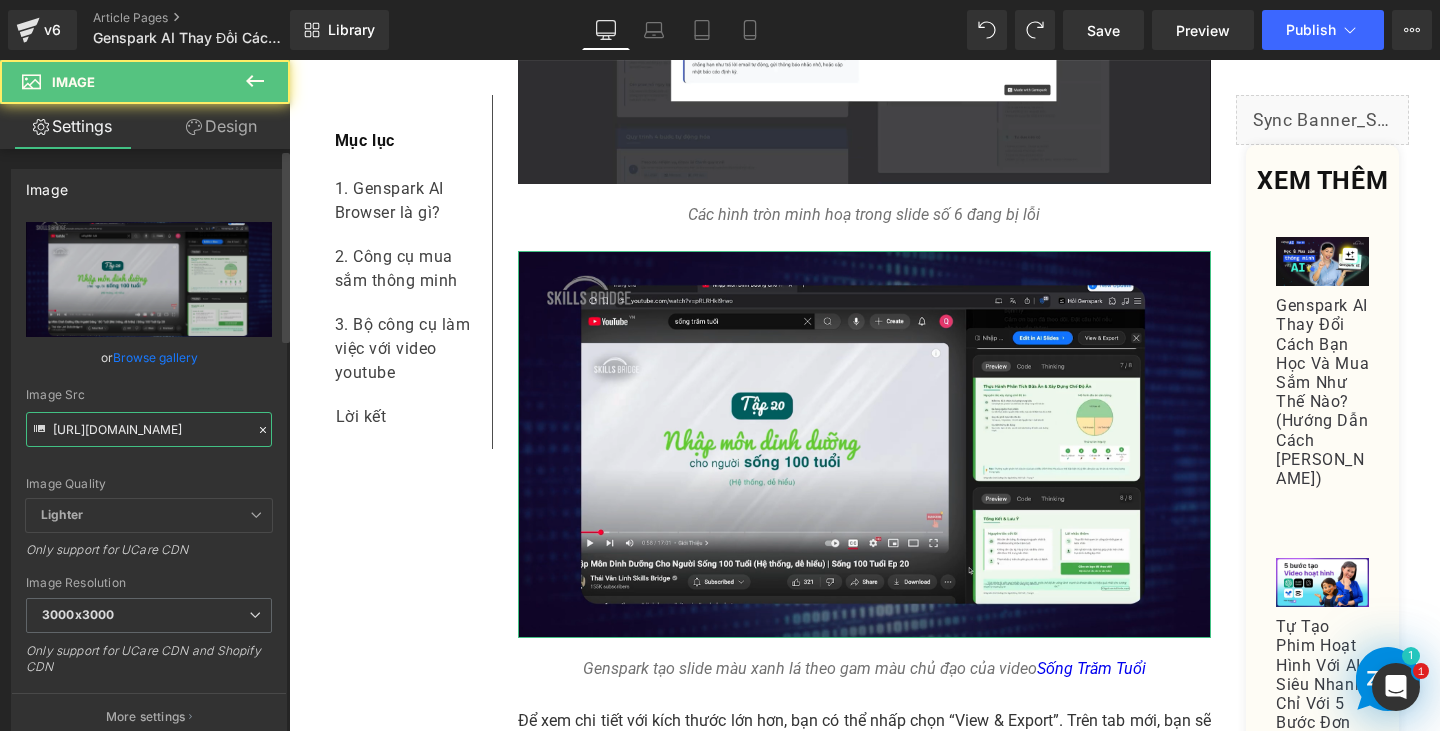 click on "https://cdn.shopify.com/s/files/1/0672/5605/8167/files/Screenshot_2025-06-26_135732_3000x3000.png?v=1750921841" at bounding box center [149, 429] 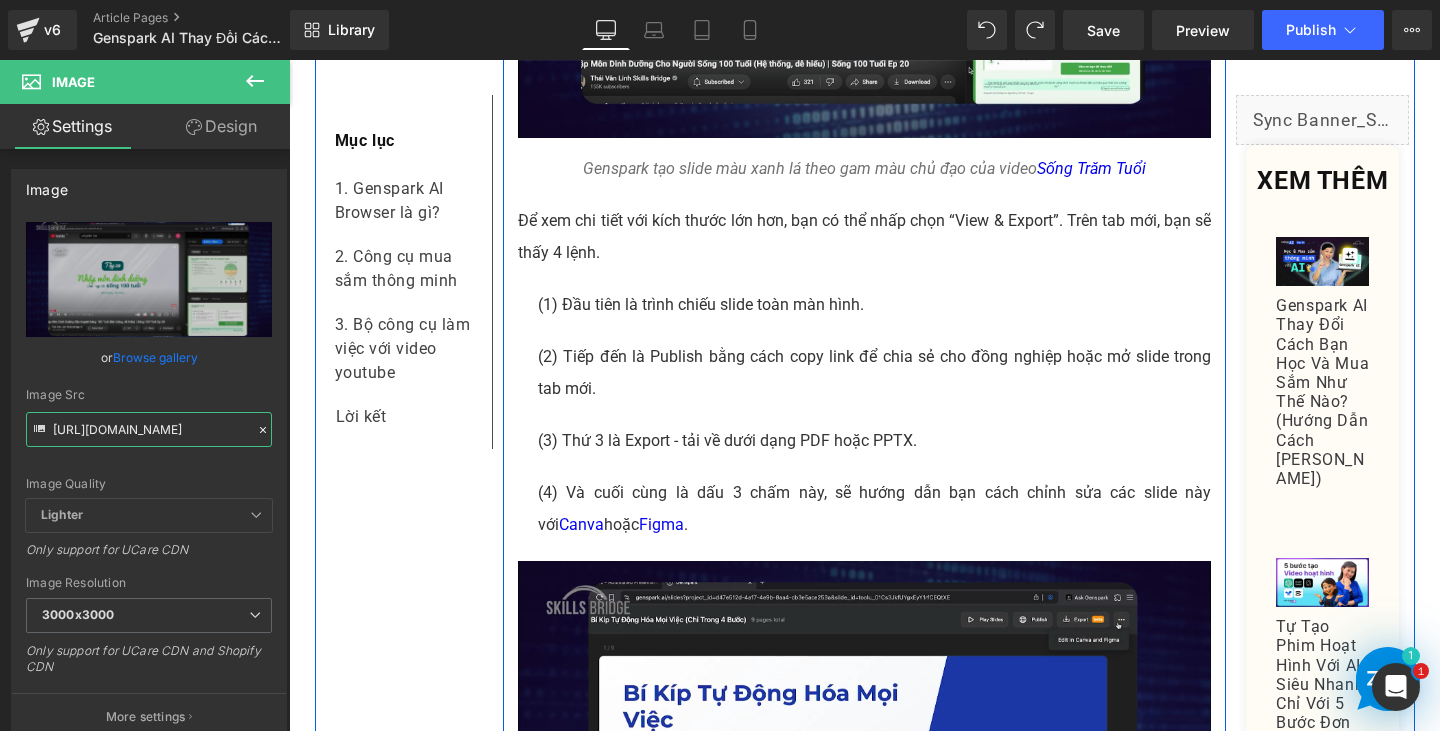 scroll, scrollTop: 12100, scrollLeft: 0, axis: vertical 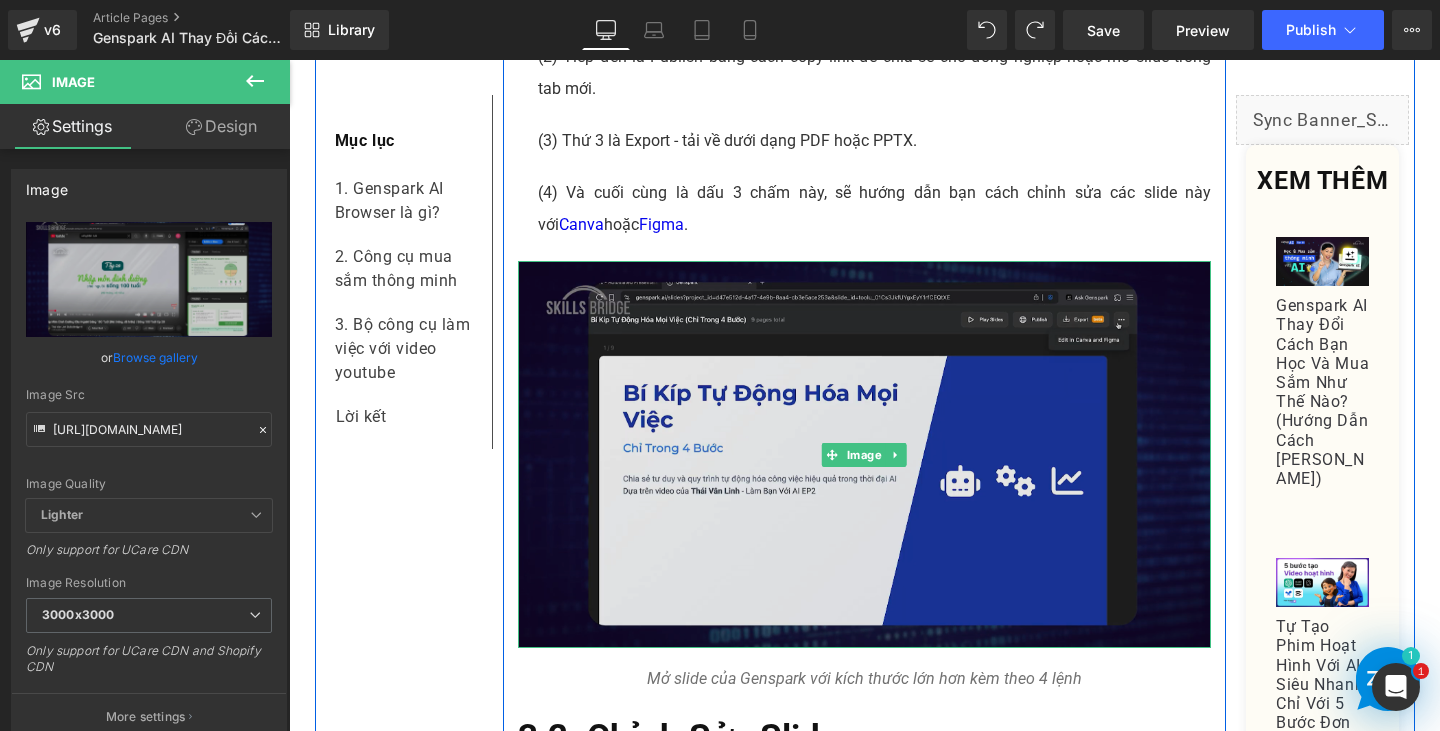 click at bounding box center [864, 454] 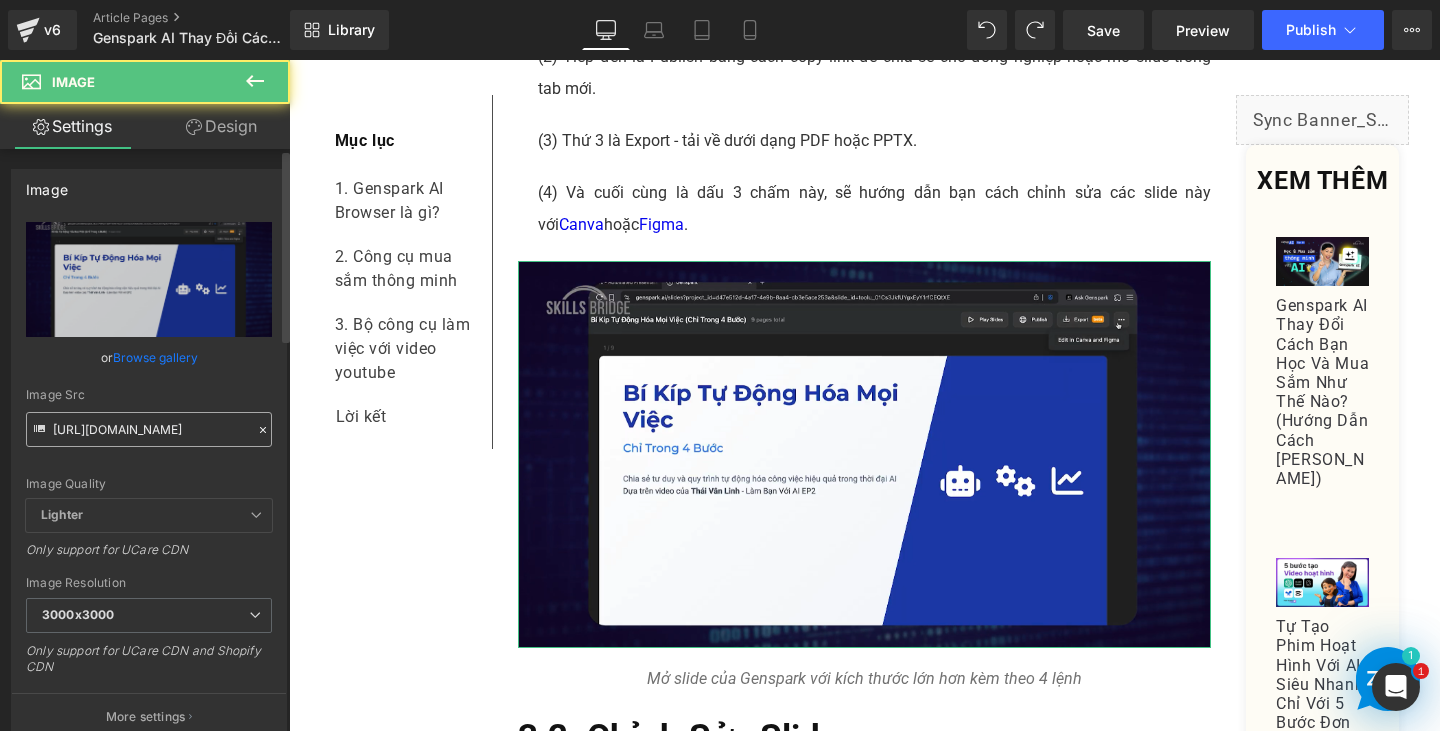 click on "https://cdn.shopify.com/s/files/1/0672/5605/8167/files/Screenshot_2025-06-26_135946_3000x3000.png?v=1750921840" at bounding box center (149, 429) 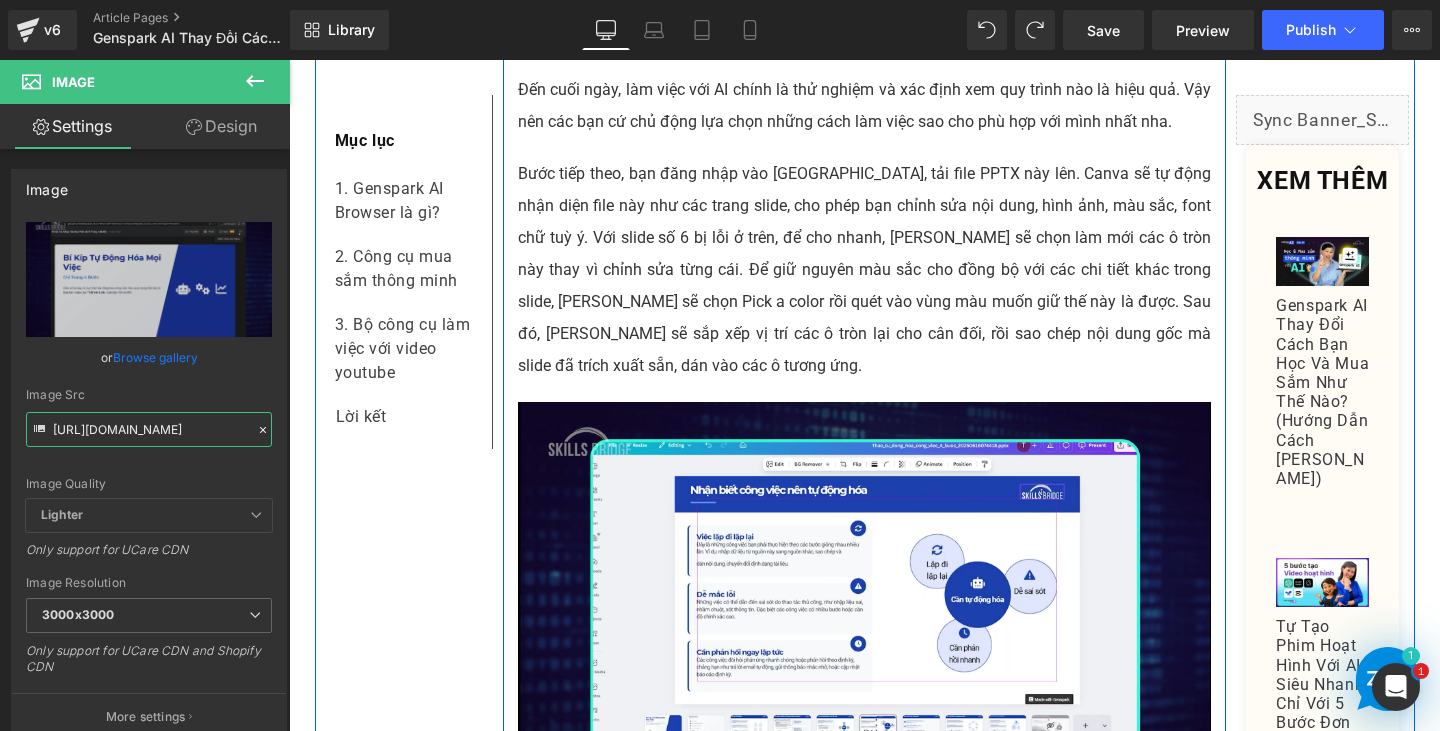 scroll, scrollTop: 13500, scrollLeft: 0, axis: vertical 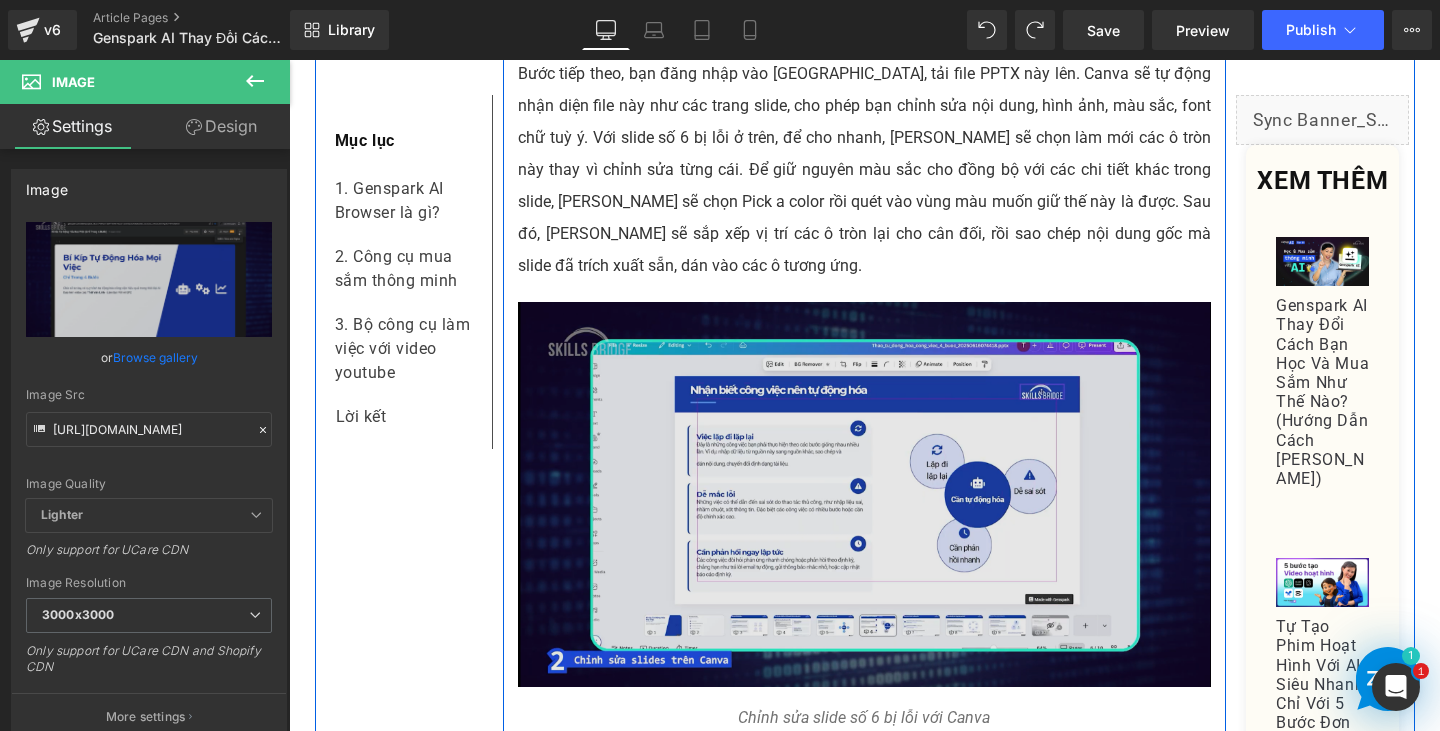 click at bounding box center [864, 494] 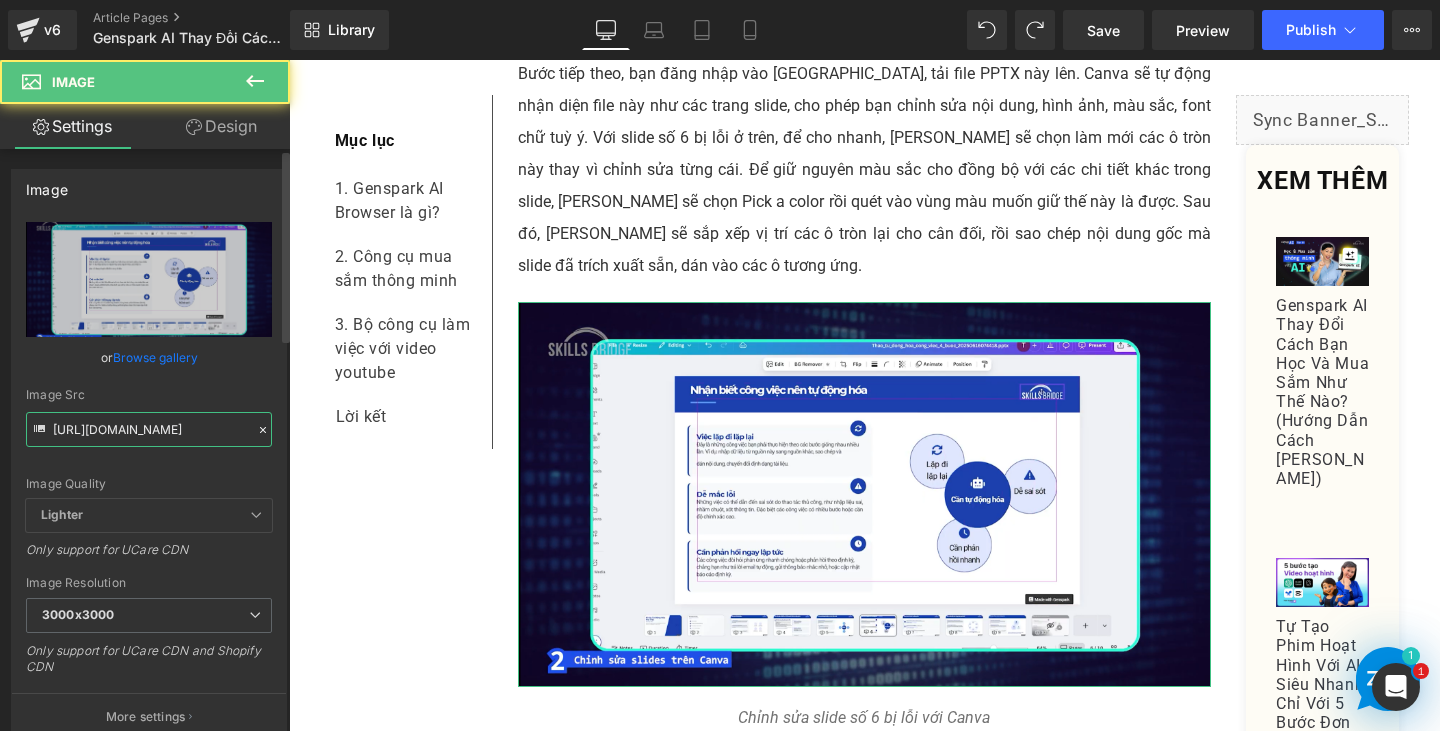 click on "https://cdn.shopify.com/s/files/1/0672/5605/8167/files/Screenshot_2025-06-26_140526_3000x3000.png?v=1750921841" at bounding box center [149, 429] 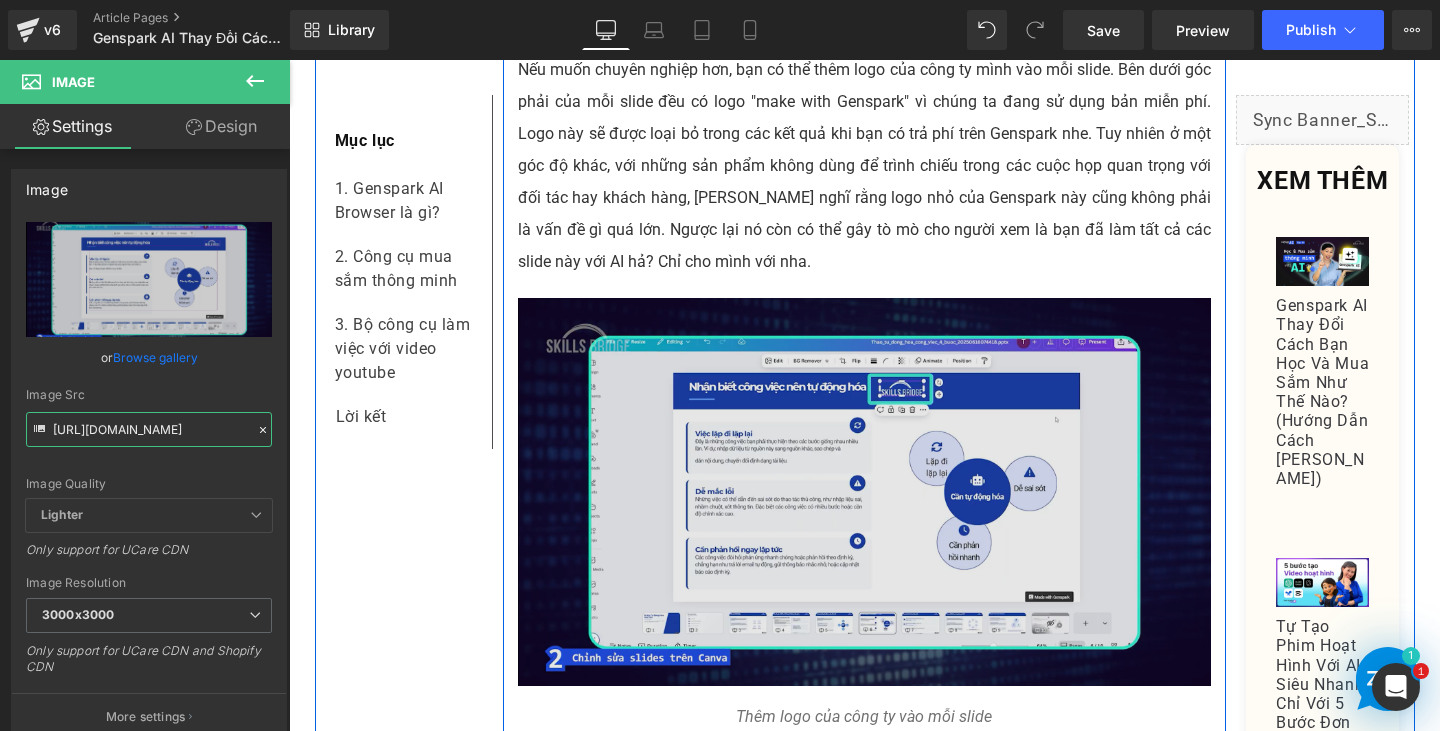 scroll, scrollTop: 14400, scrollLeft: 0, axis: vertical 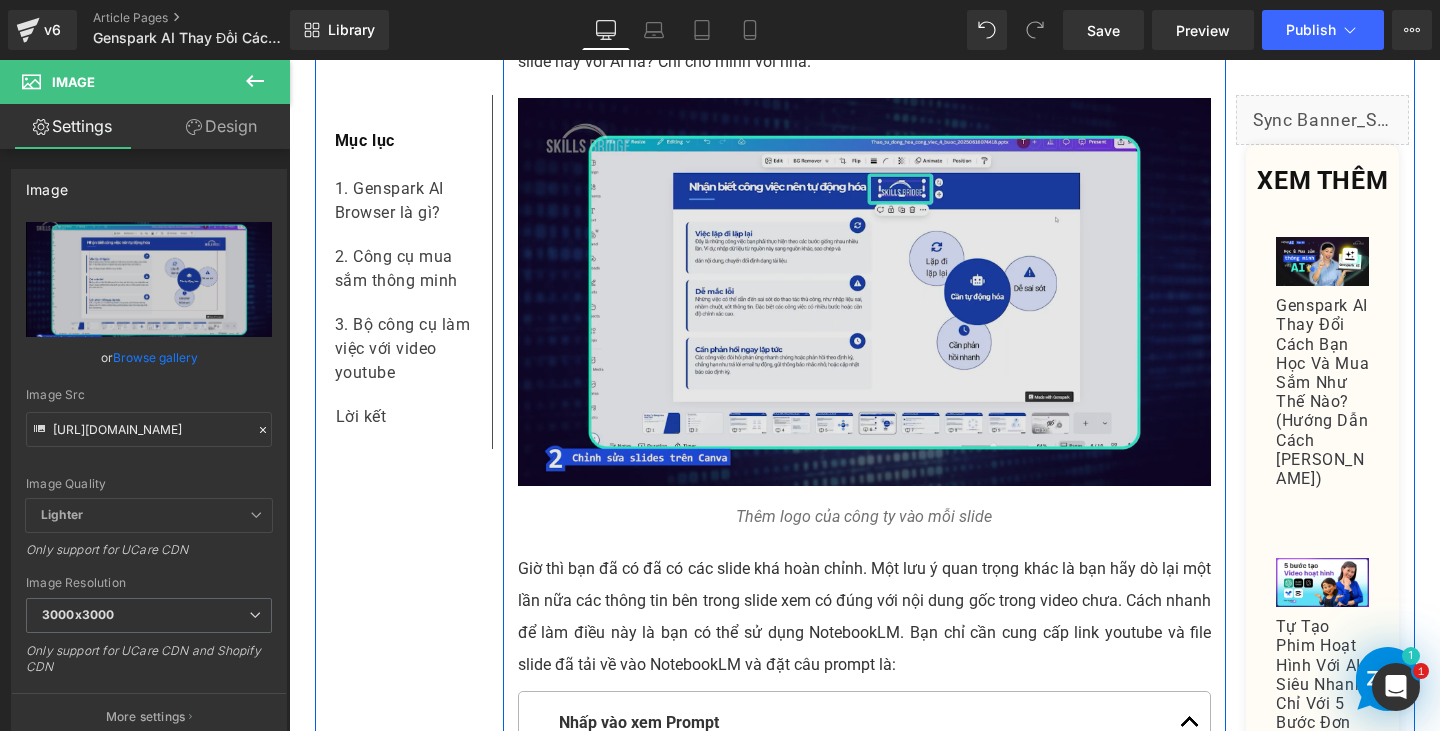 click at bounding box center [864, 292] 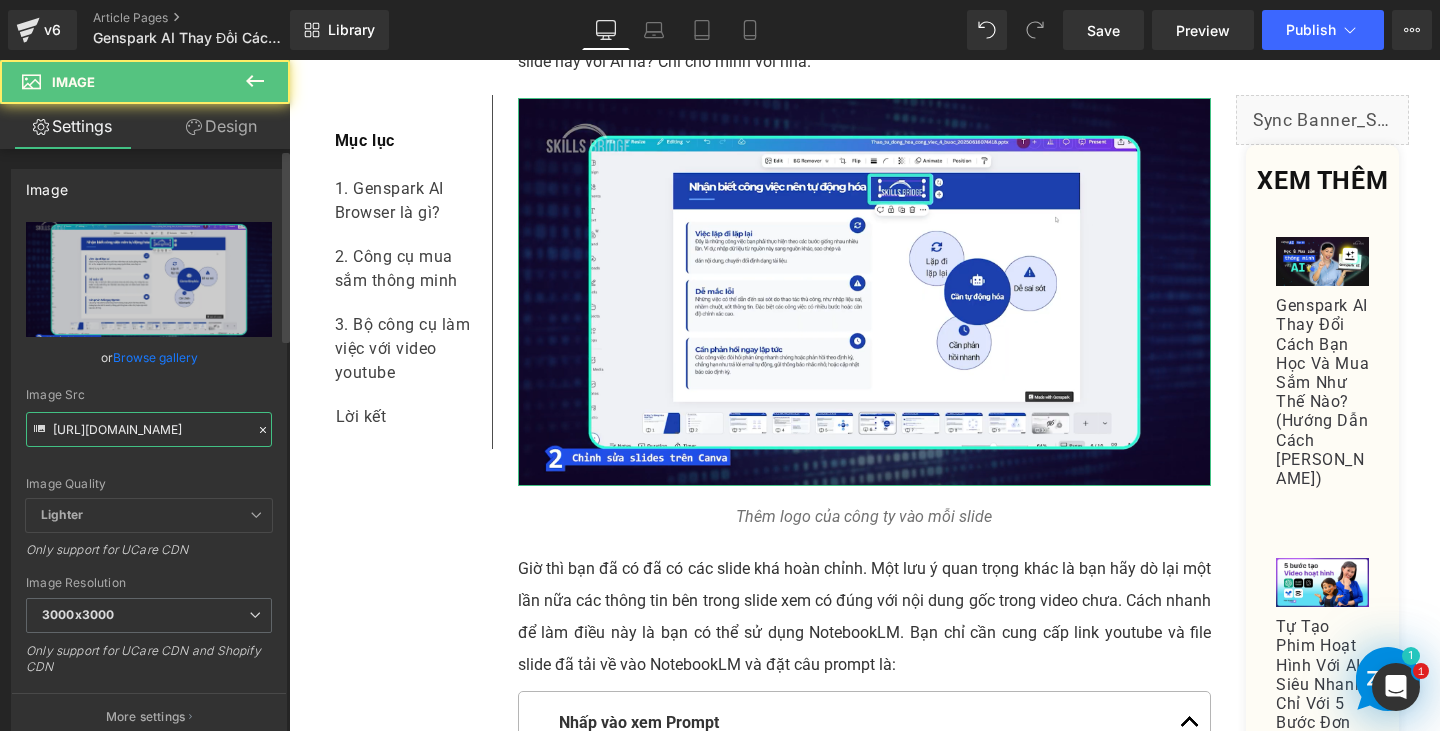 click on "https://cdn.shopify.com/s/files/1/0672/5605/8167/files/Screenshot_2025-06-26_140548_3000x3000.png?v=1750921841" at bounding box center (149, 429) 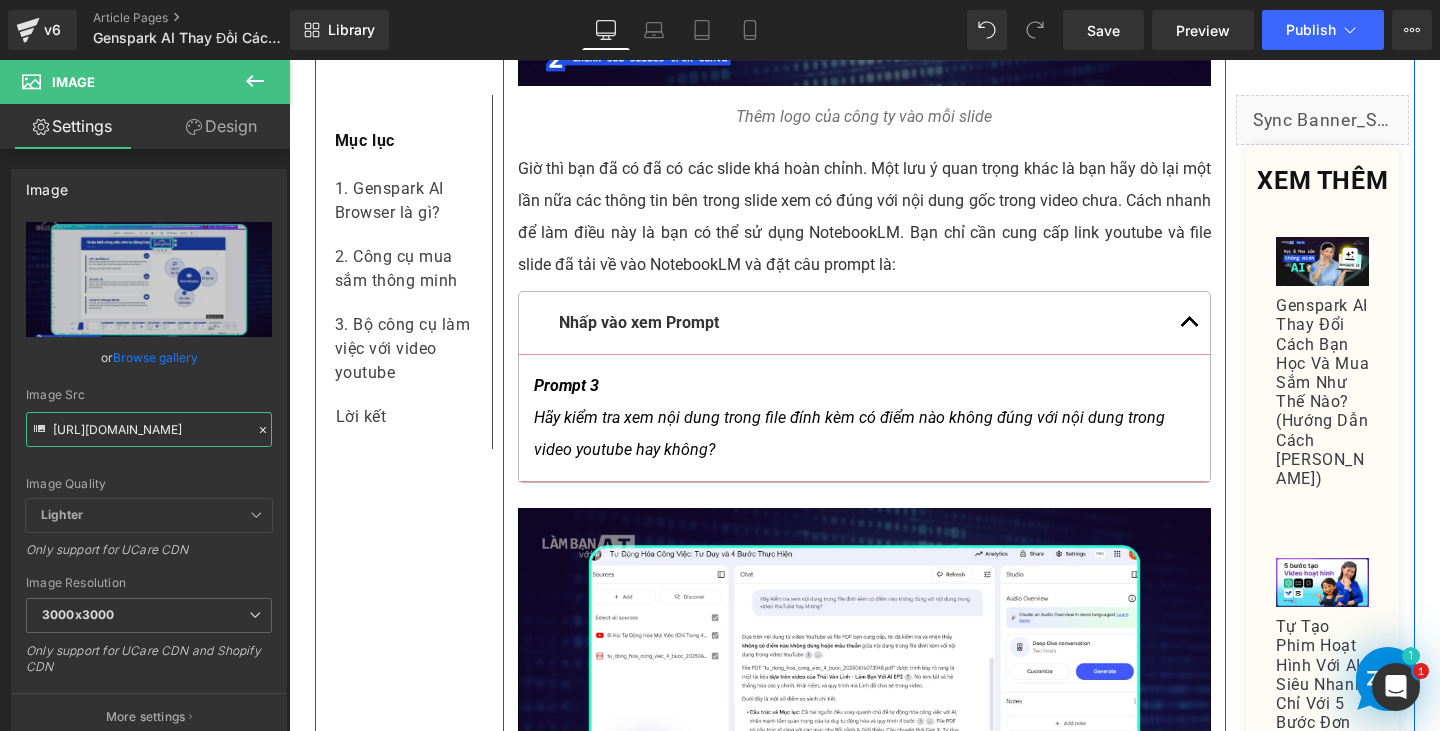 scroll, scrollTop: 15000, scrollLeft: 0, axis: vertical 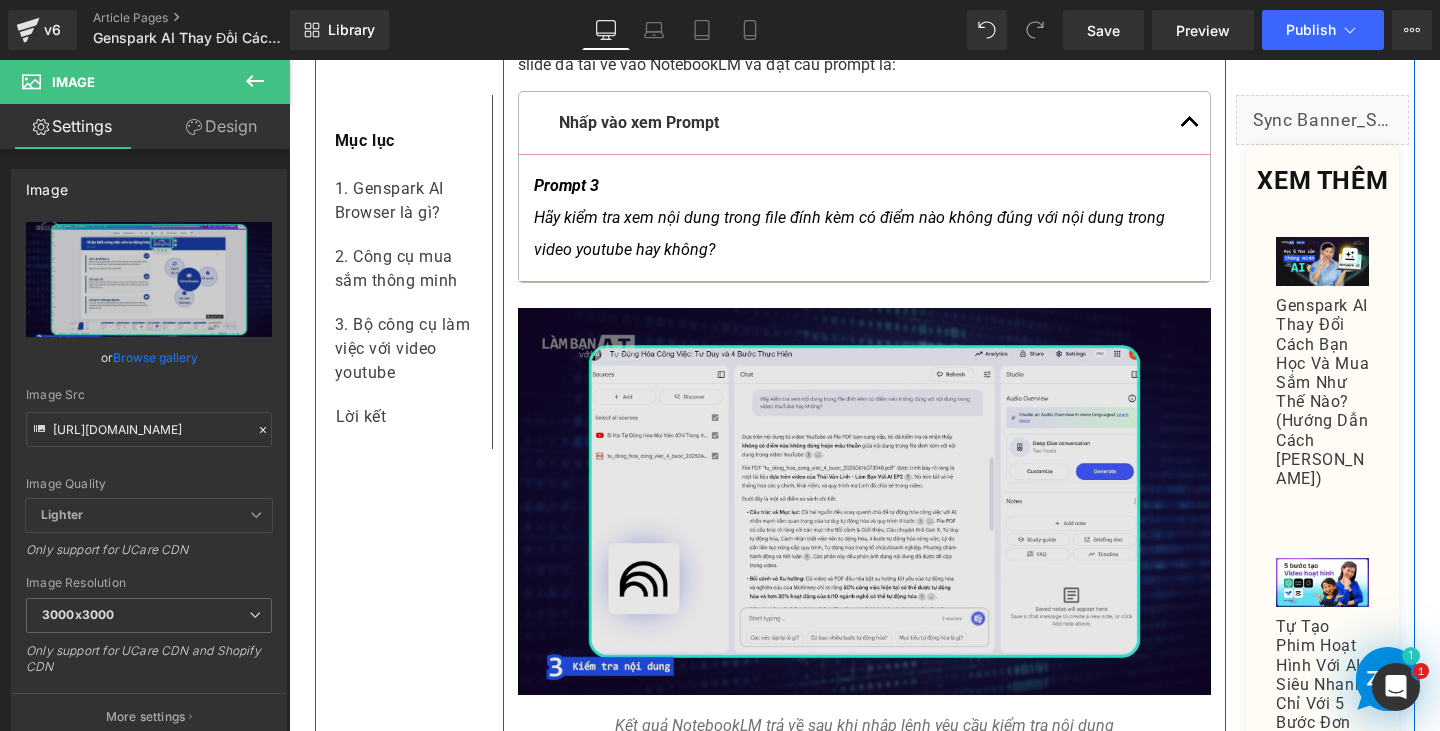 click at bounding box center (864, 502) 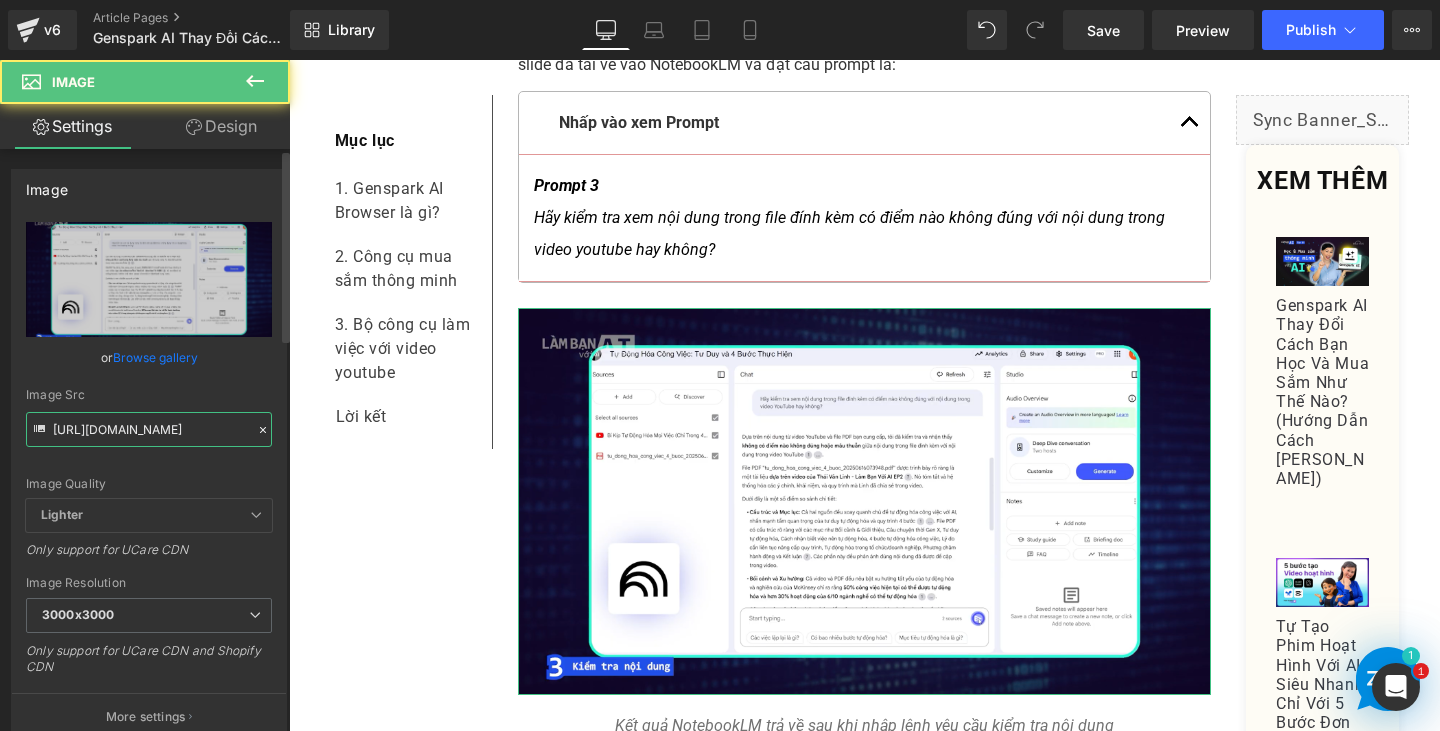 click on "https://cdn.shopify.com/s/files/1/0672/5605/8167/files/Screenshot_2025-06-26_140753_3000x3000.png?v=1750921842" at bounding box center [149, 429] 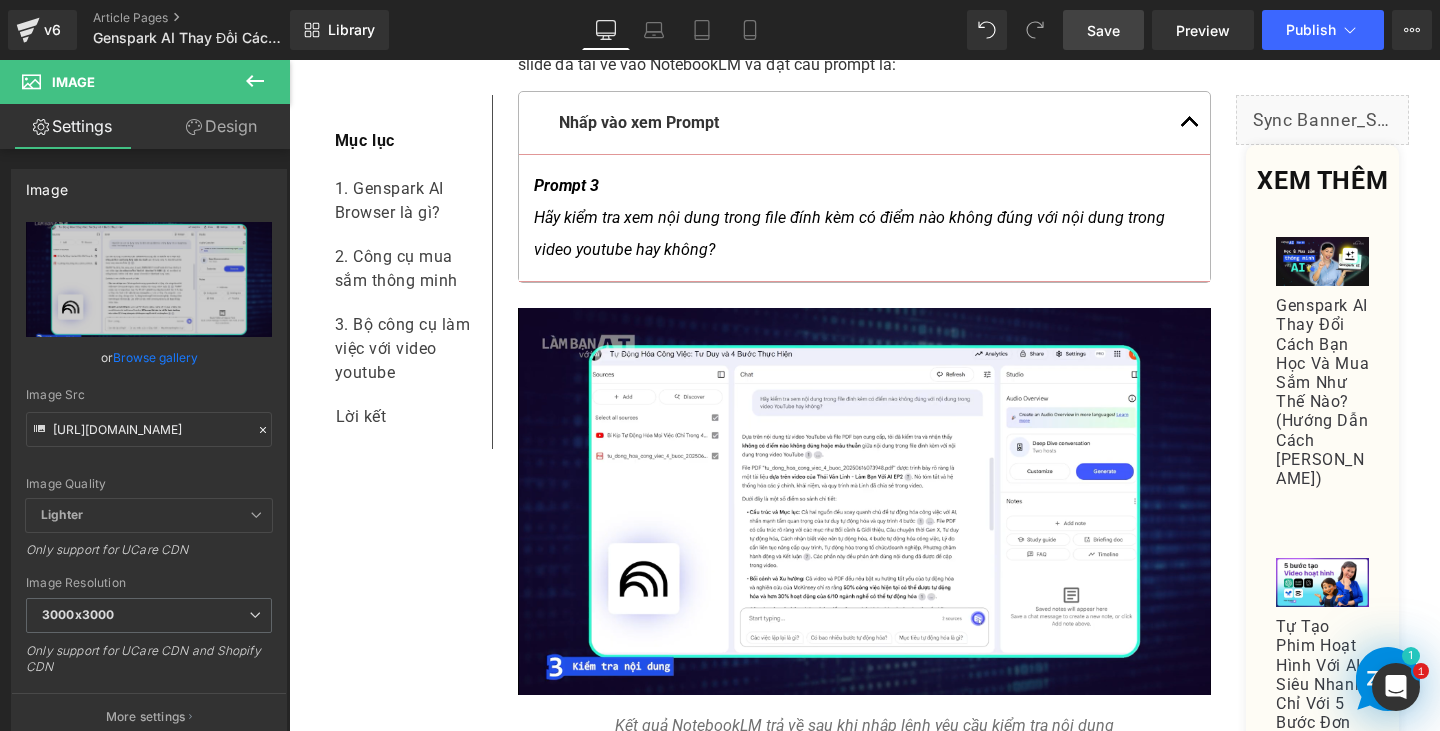 click on "Save" at bounding box center (1103, 30) 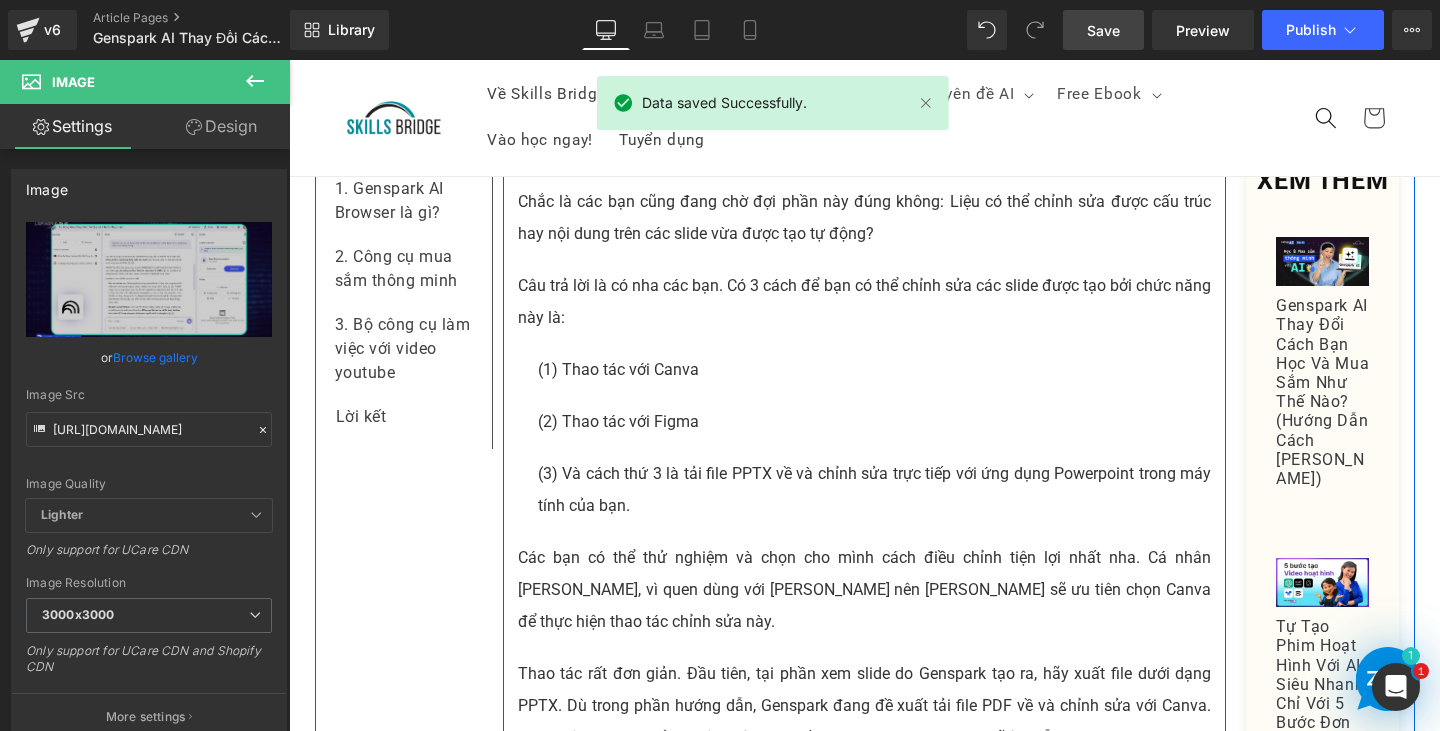 scroll, scrollTop: 12300, scrollLeft: 0, axis: vertical 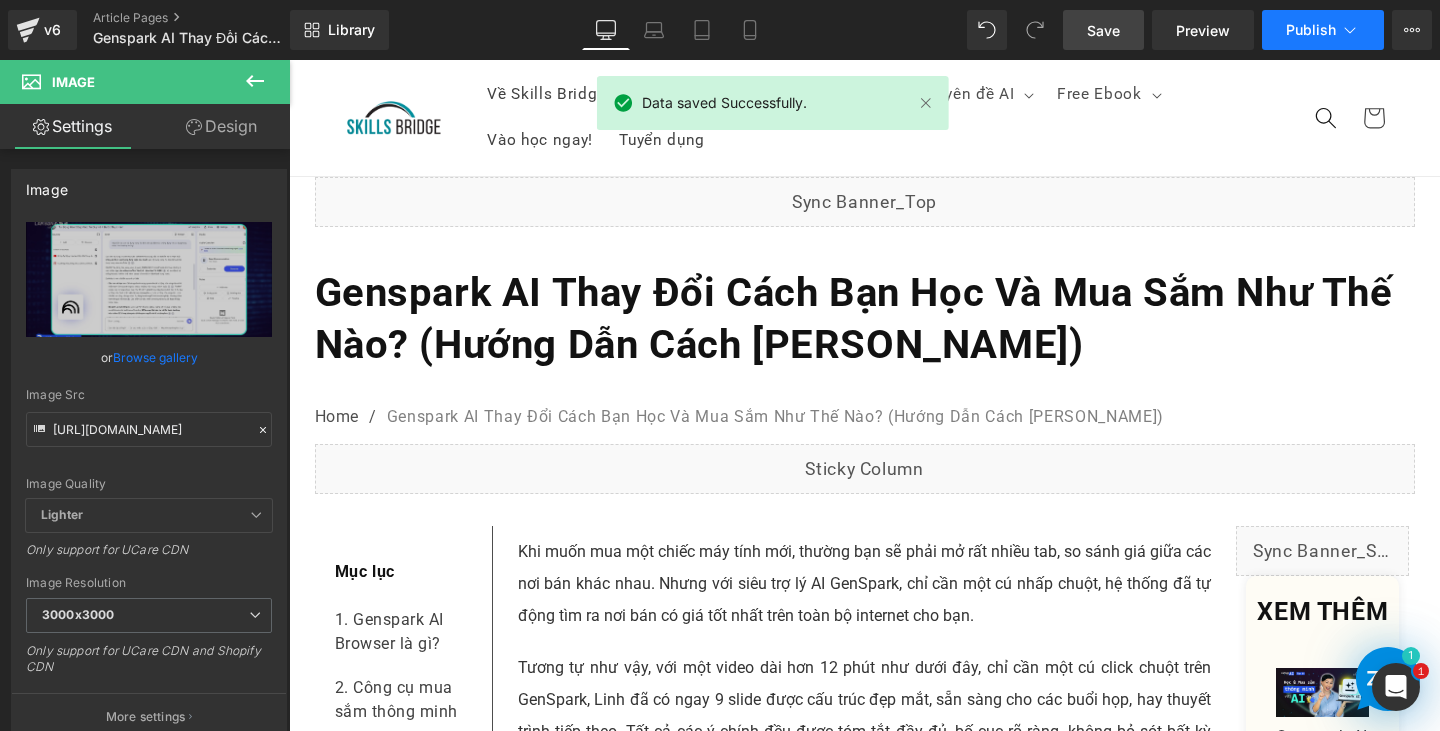 click on "Publish" at bounding box center (1323, 30) 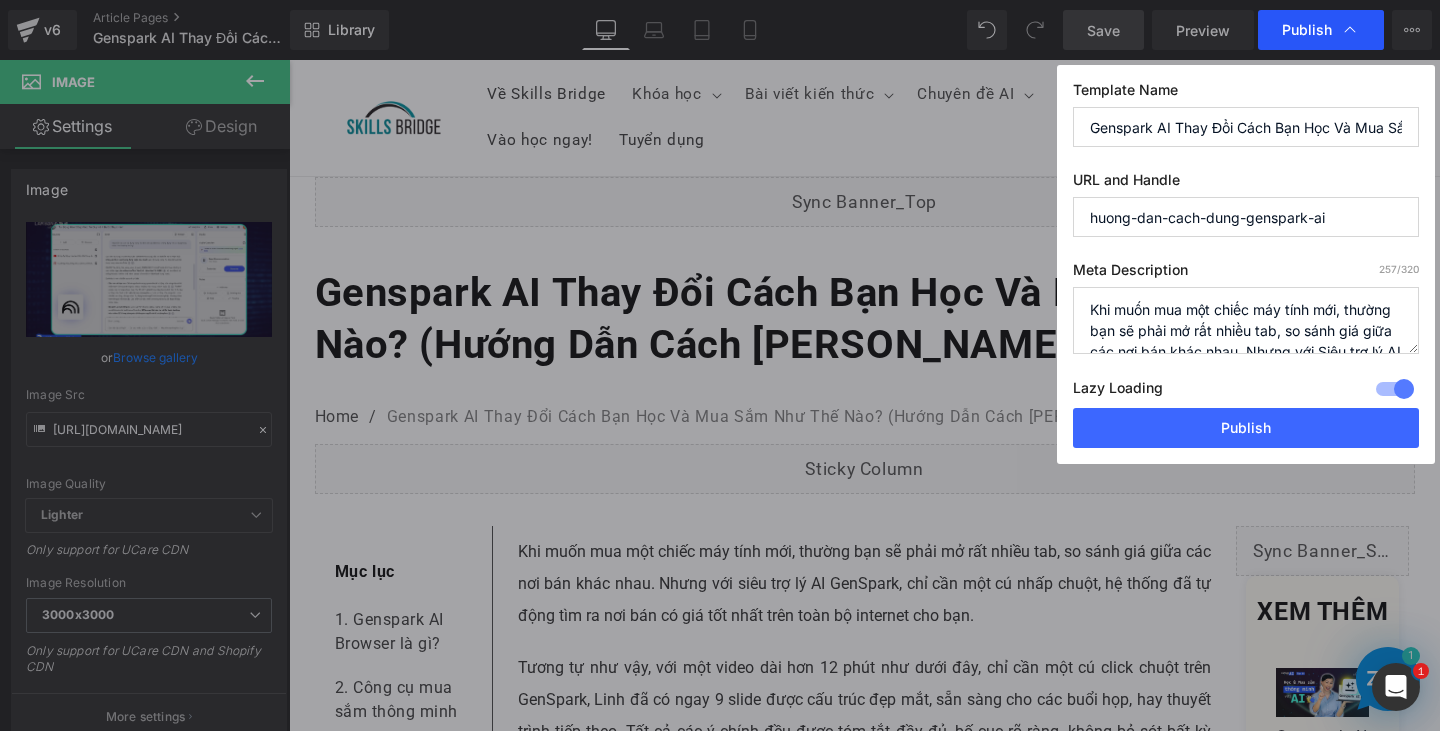 click on "Publish" at bounding box center (1321, 30) 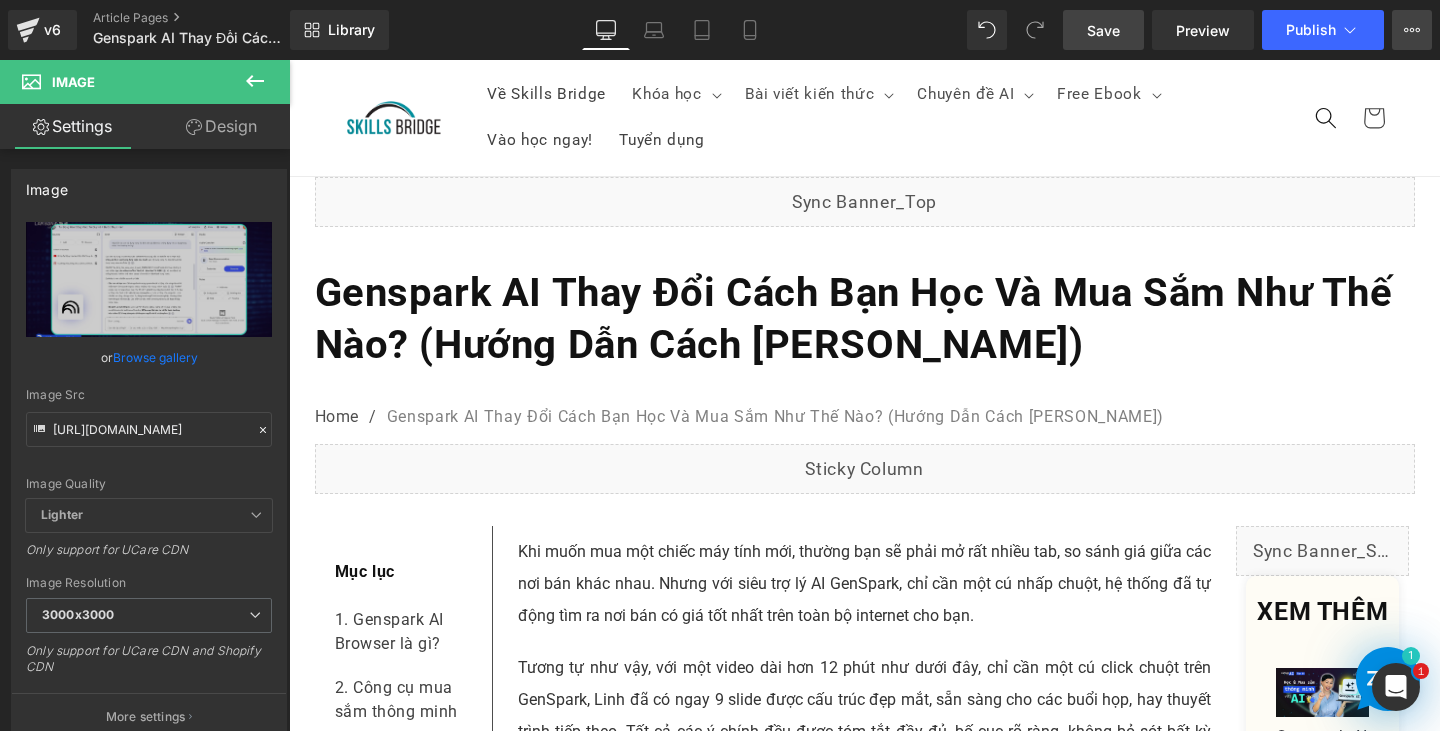 click on "View Live Page View with current Template Save Template to Library Schedule Publish Publish Settings Shortcuts" at bounding box center (1412, 30) 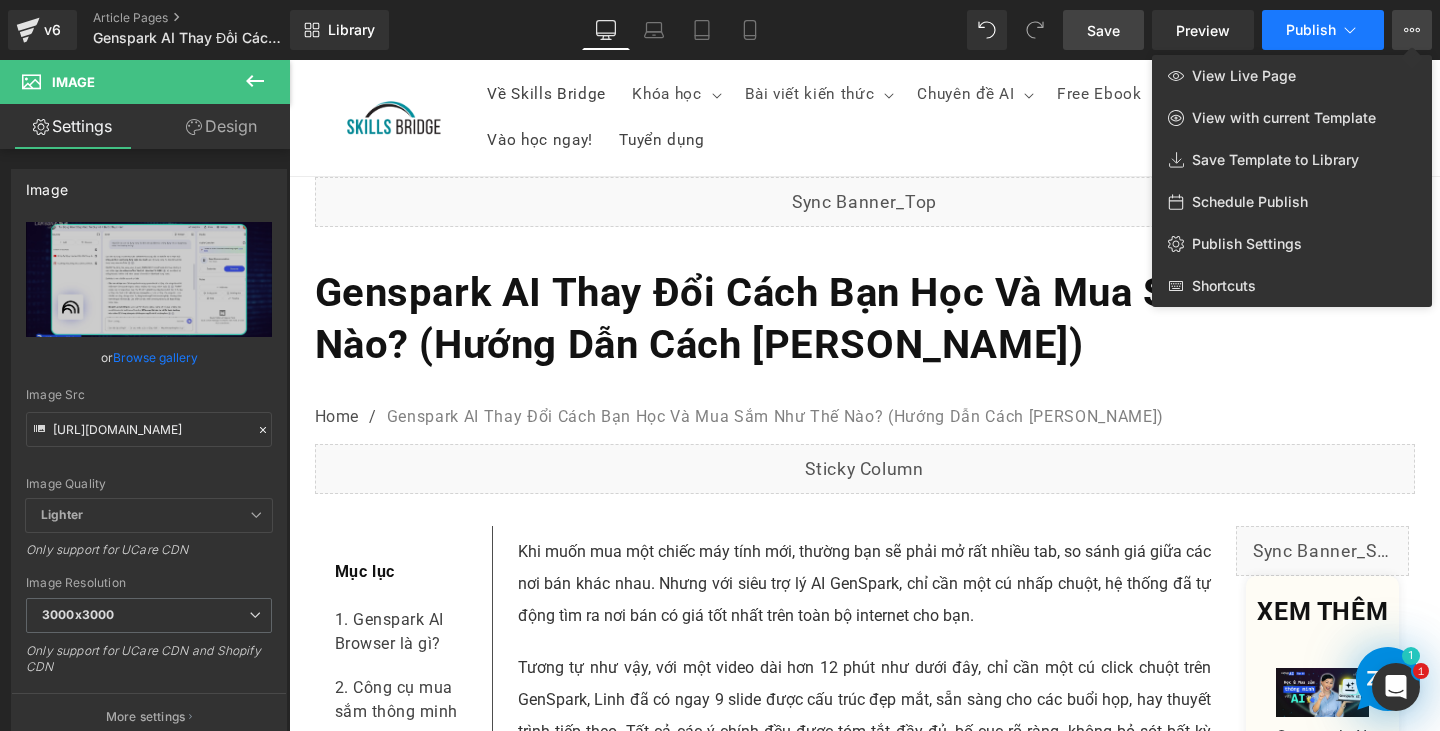 click on "Publish" at bounding box center [1311, 30] 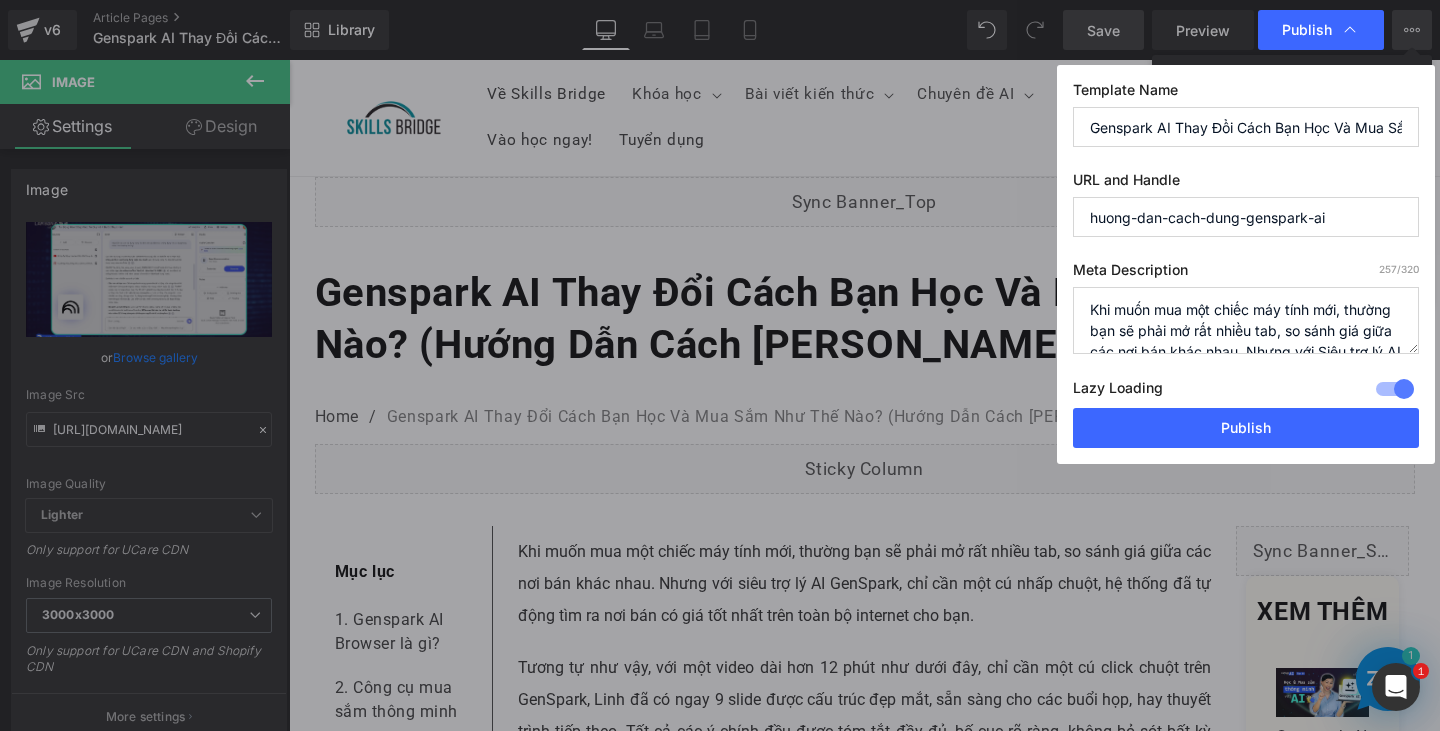 click on "huong-dan-cach-dung-genspark-ai" at bounding box center (1246, 217) 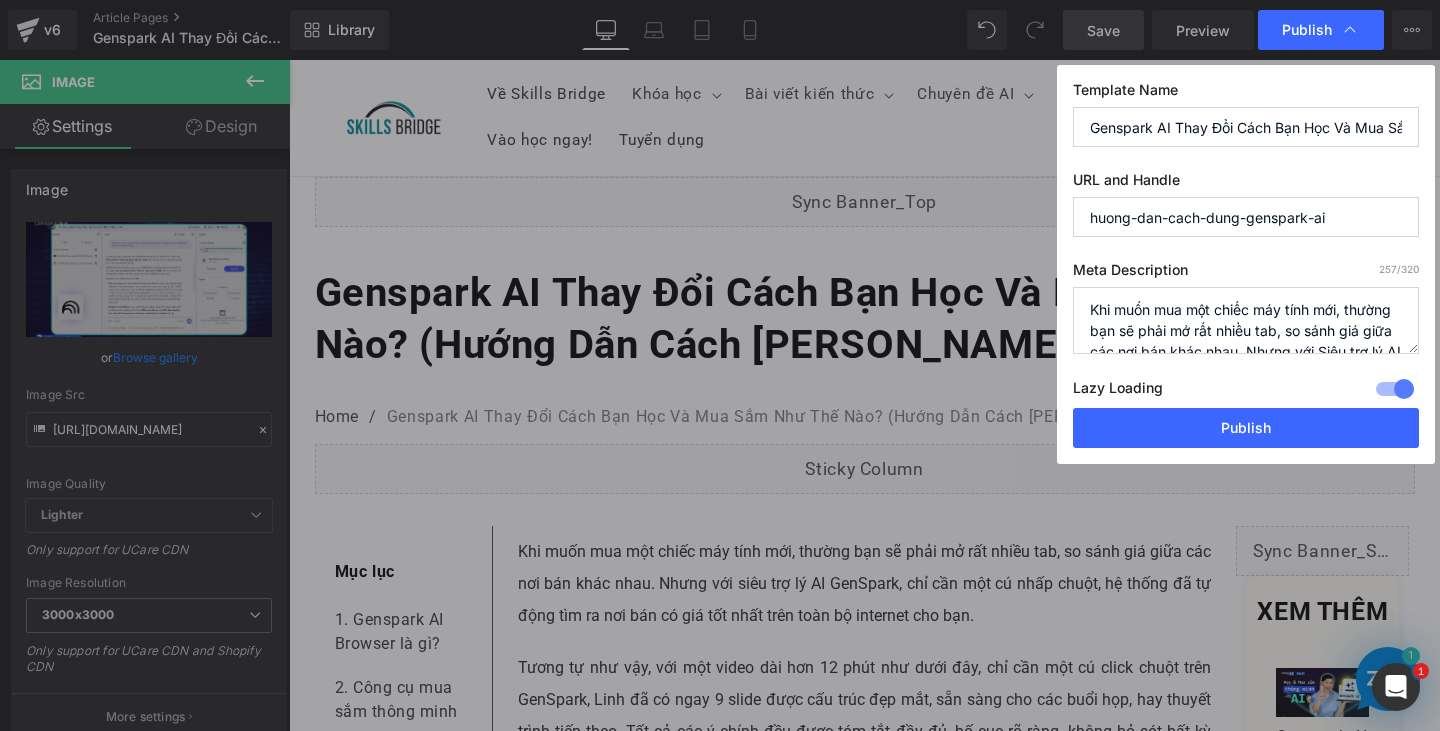 click on "Khi muốn mua một chiếc máy tính mới, thường bạn sẽ phải mở rất nhiều tab, so sánh giá giữa các nơi bán khác nhau. Nhưng với Siêu trợ lý AI GenSpark, chỉ cần một cú nhấp chuột, hệ thống đã tự động tìm ra nơi bán có giá tốt nhất trên toàn bộ internet cho bạn." at bounding box center (1246, 320) 